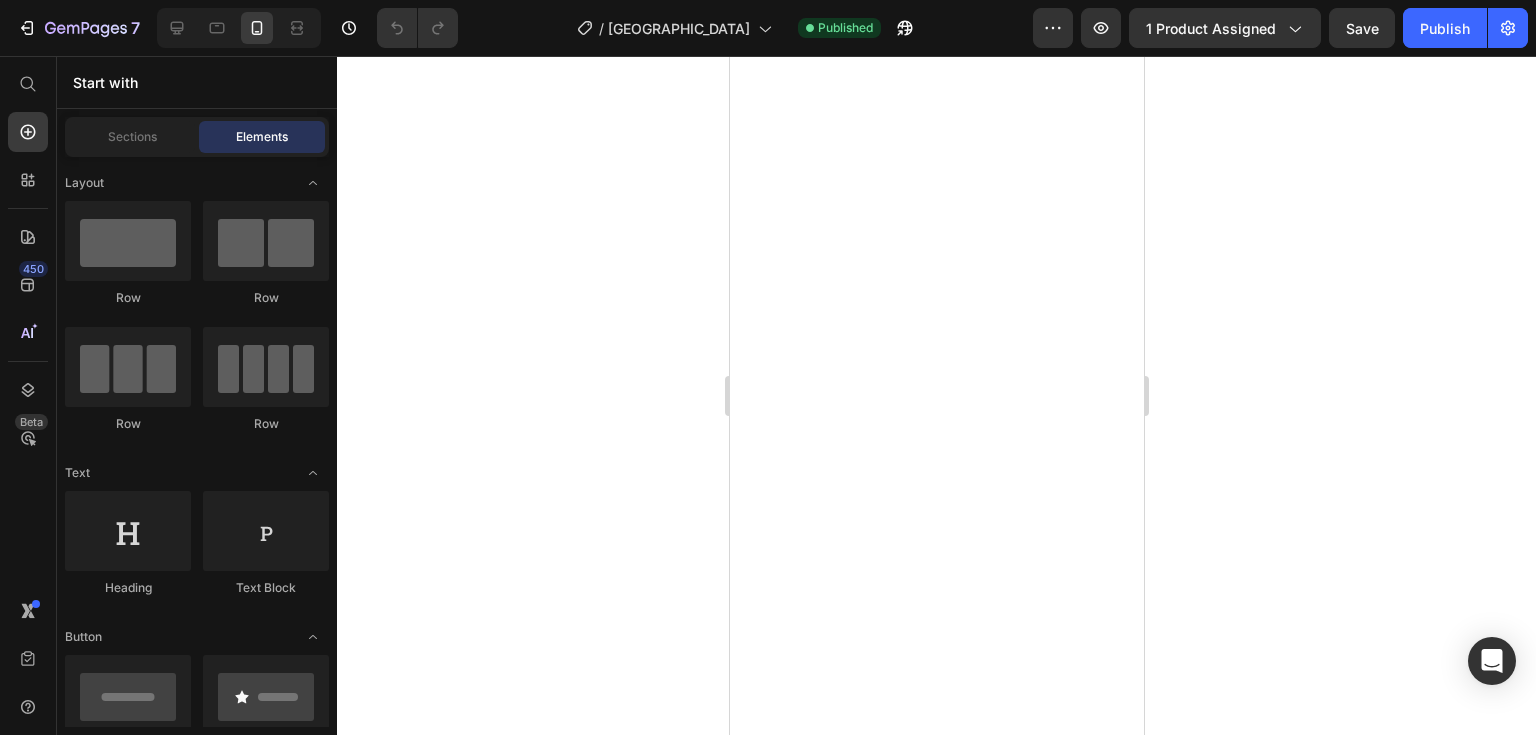 scroll, scrollTop: 0, scrollLeft: 0, axis: both 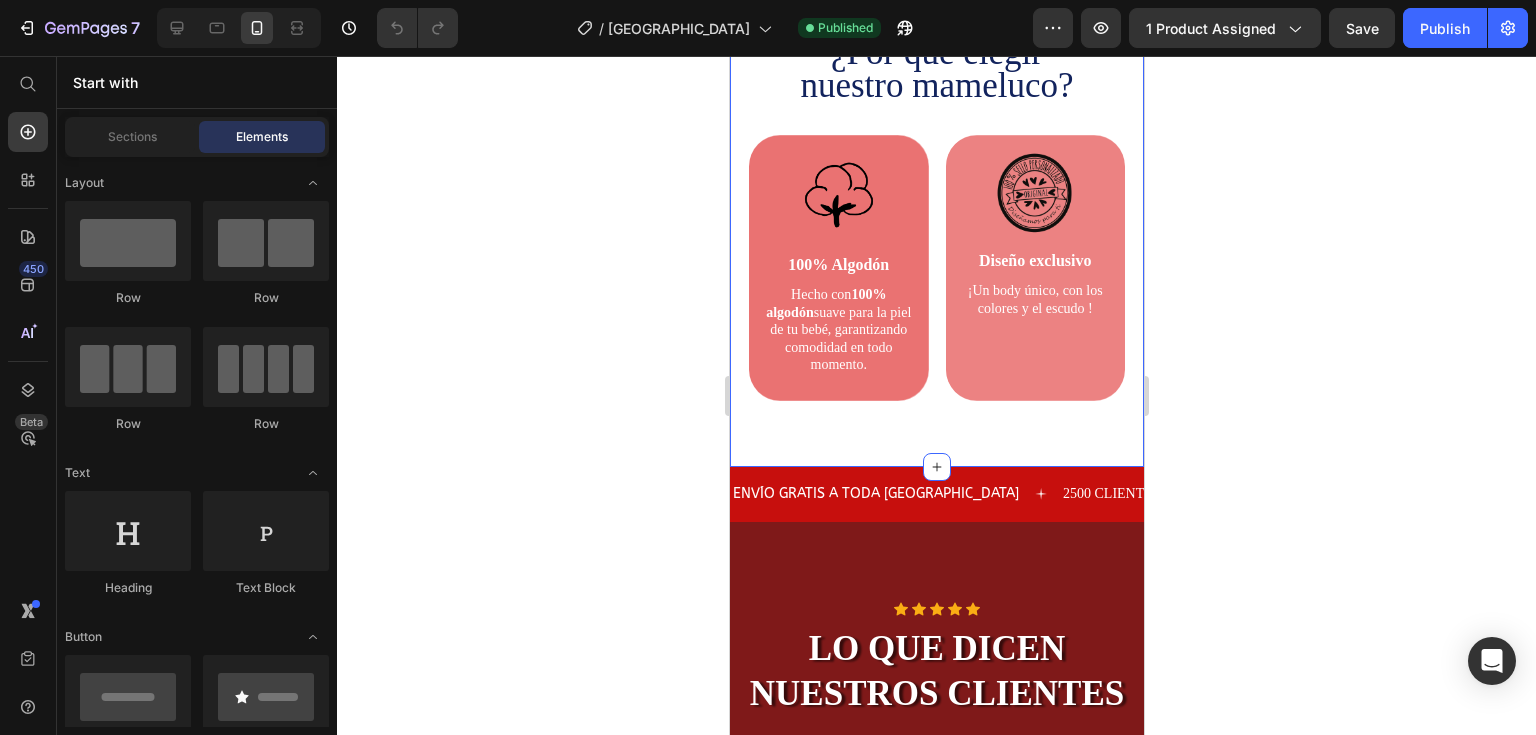 click at bounding box center (936, -4) 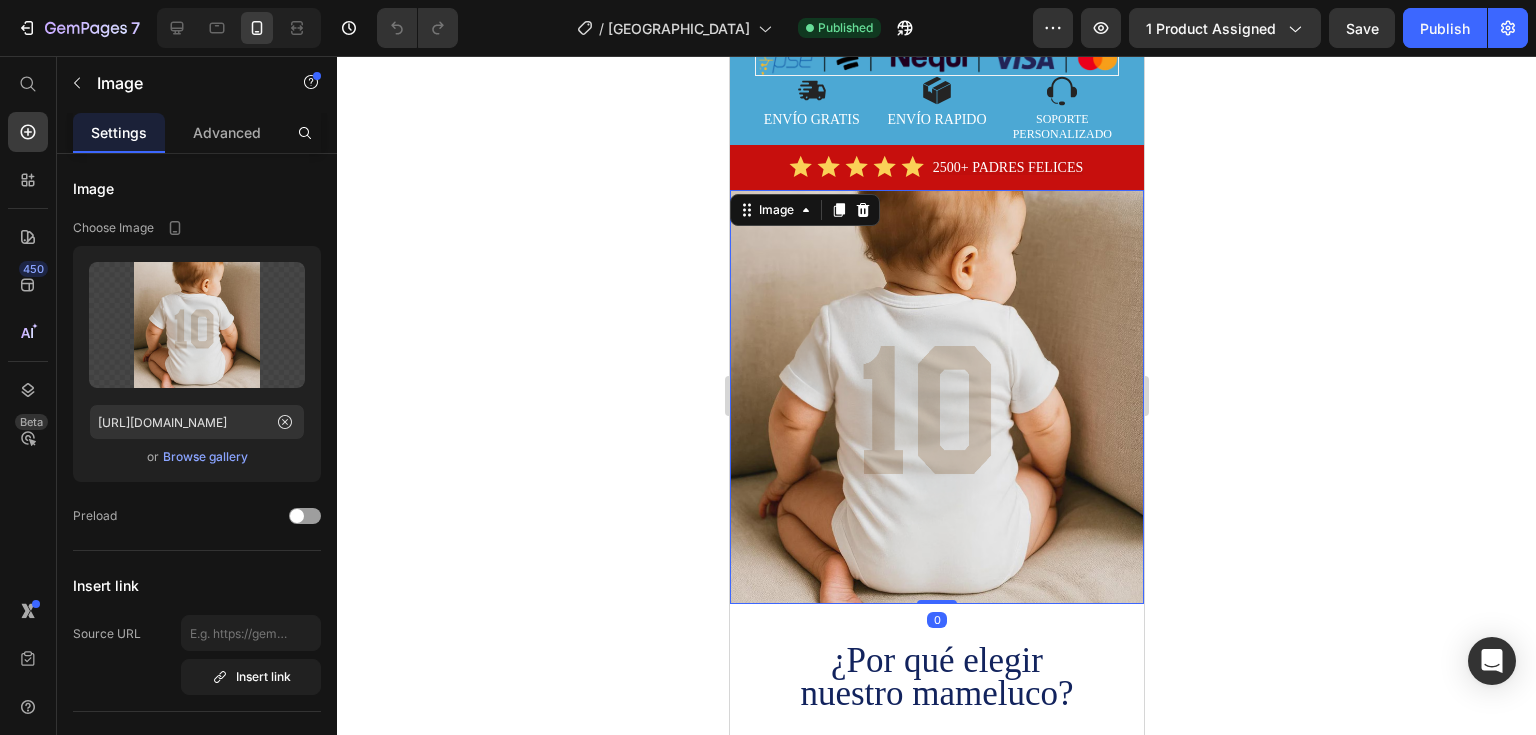 scroll, scrollTop: 1400, scrollLeft: 0, axis: vertical 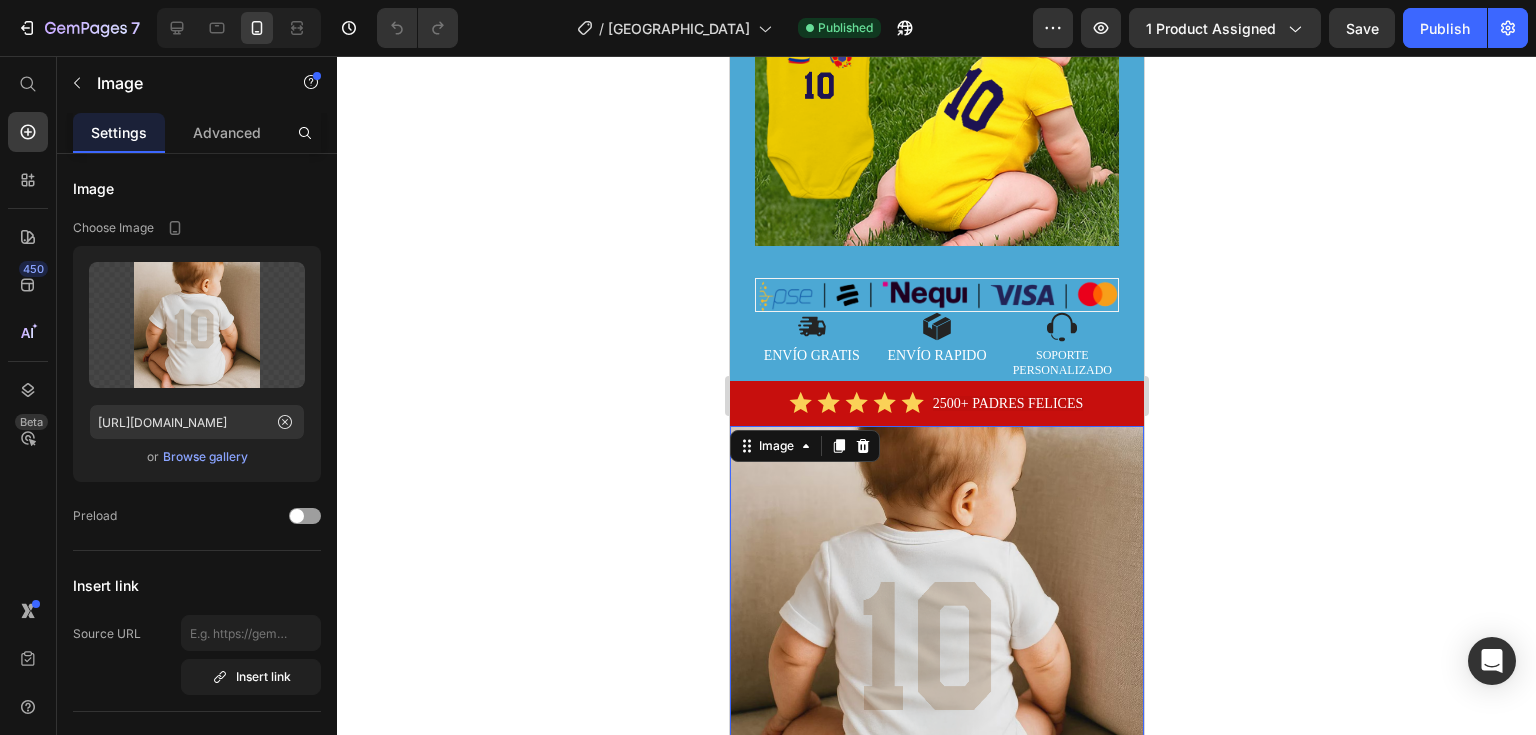 click 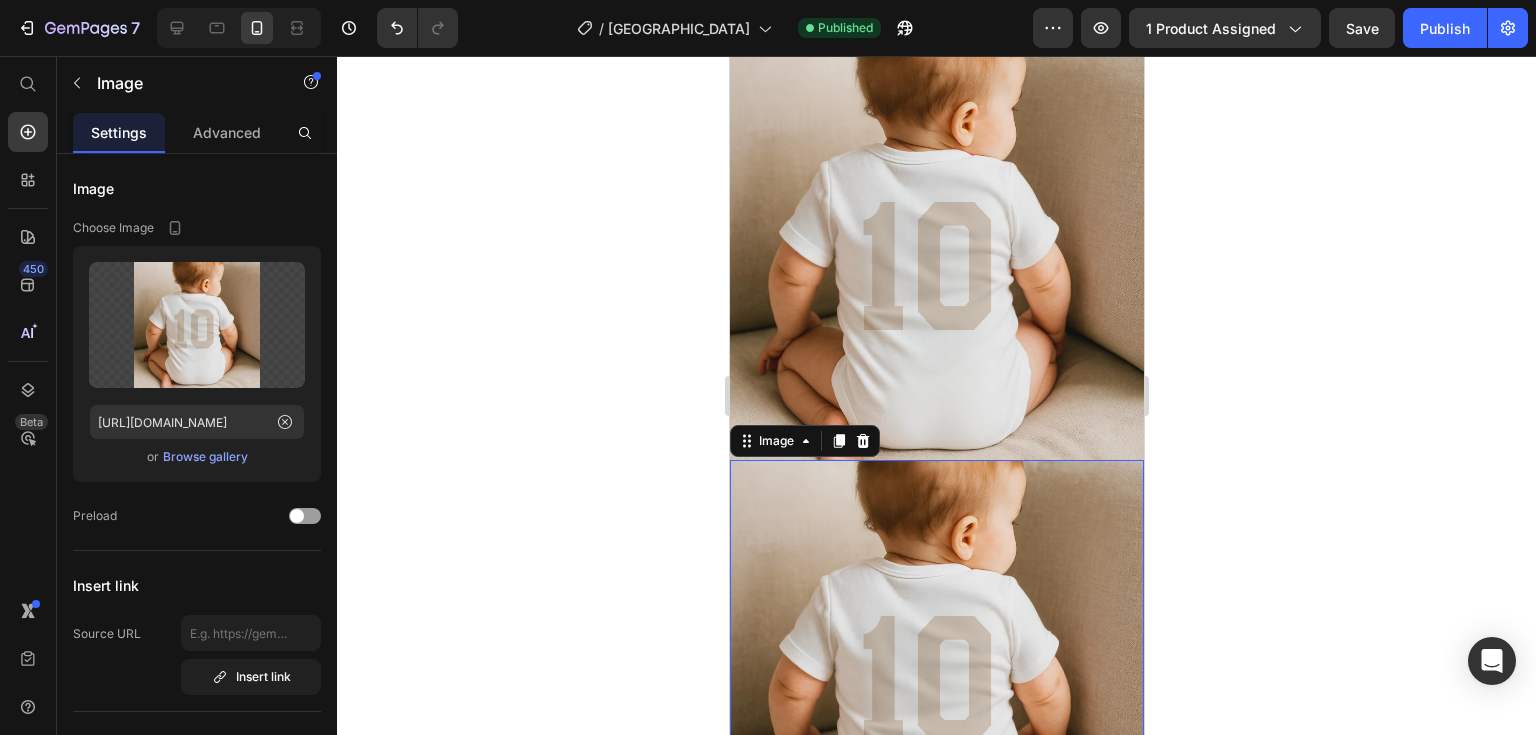 scroll, scrollTop: 2068, scrollLeft: 0, axis: vertical 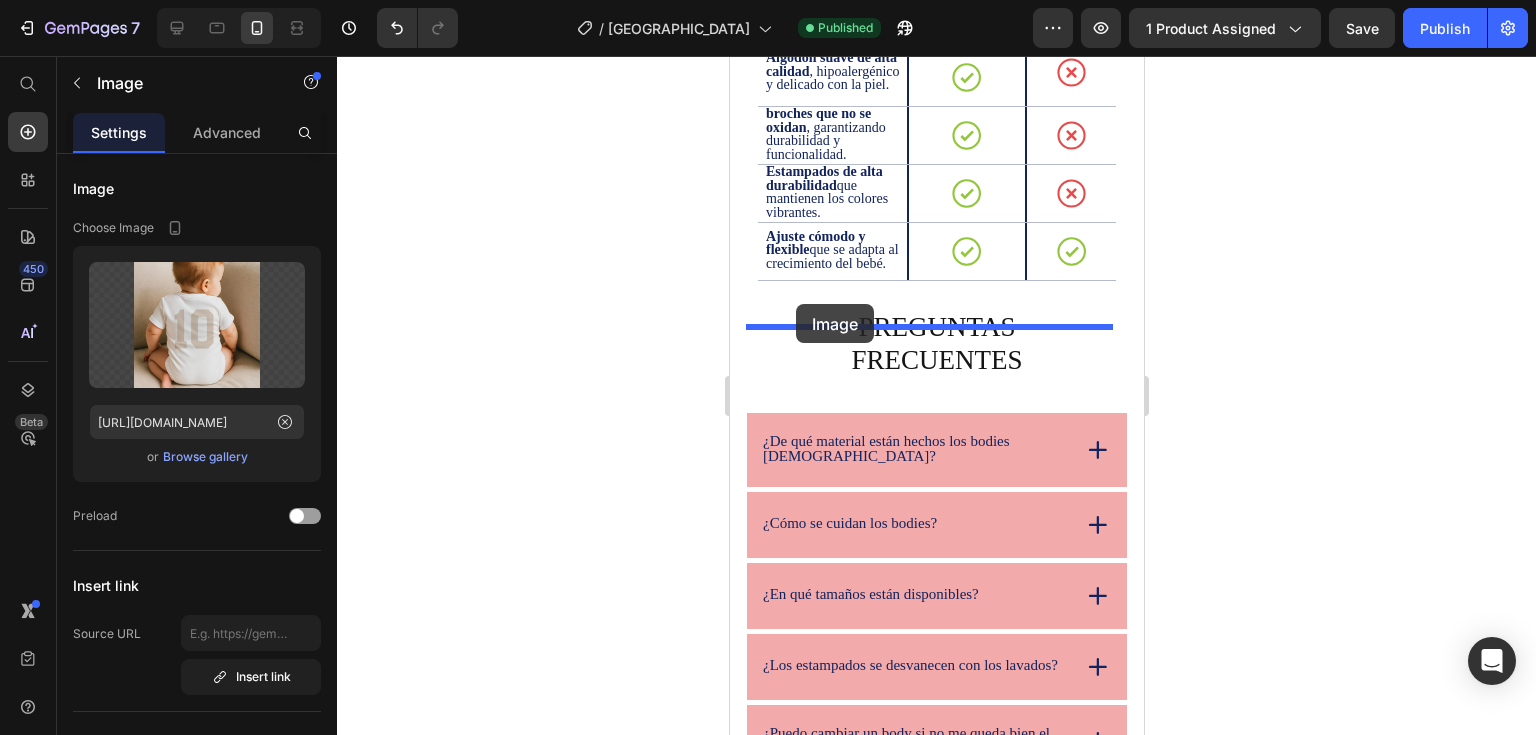 drag, startPoint x: 748, startPoint y: 108, endPoint x: 795, endPoint y: 304, distance: 201.55644 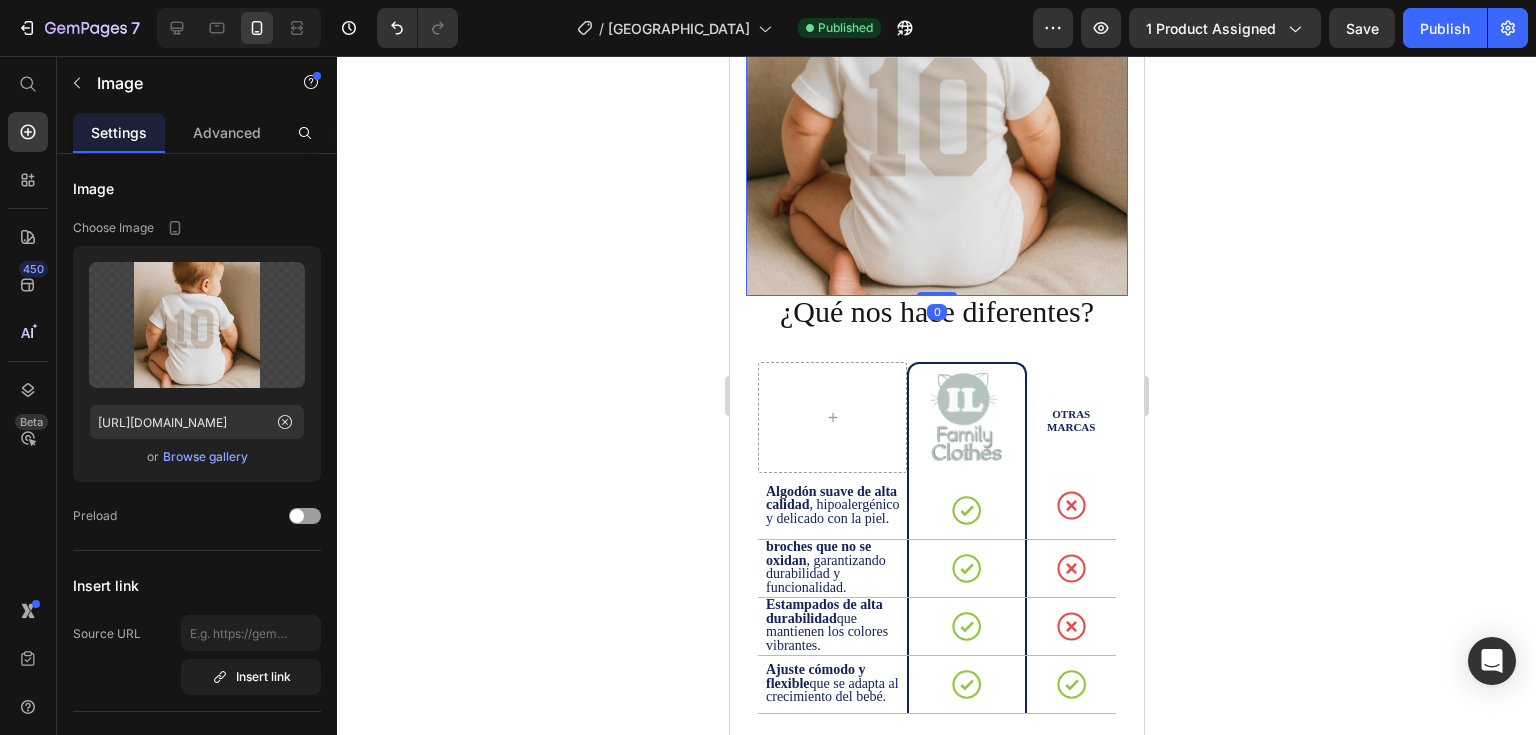 click at bounding box center (936, 105) 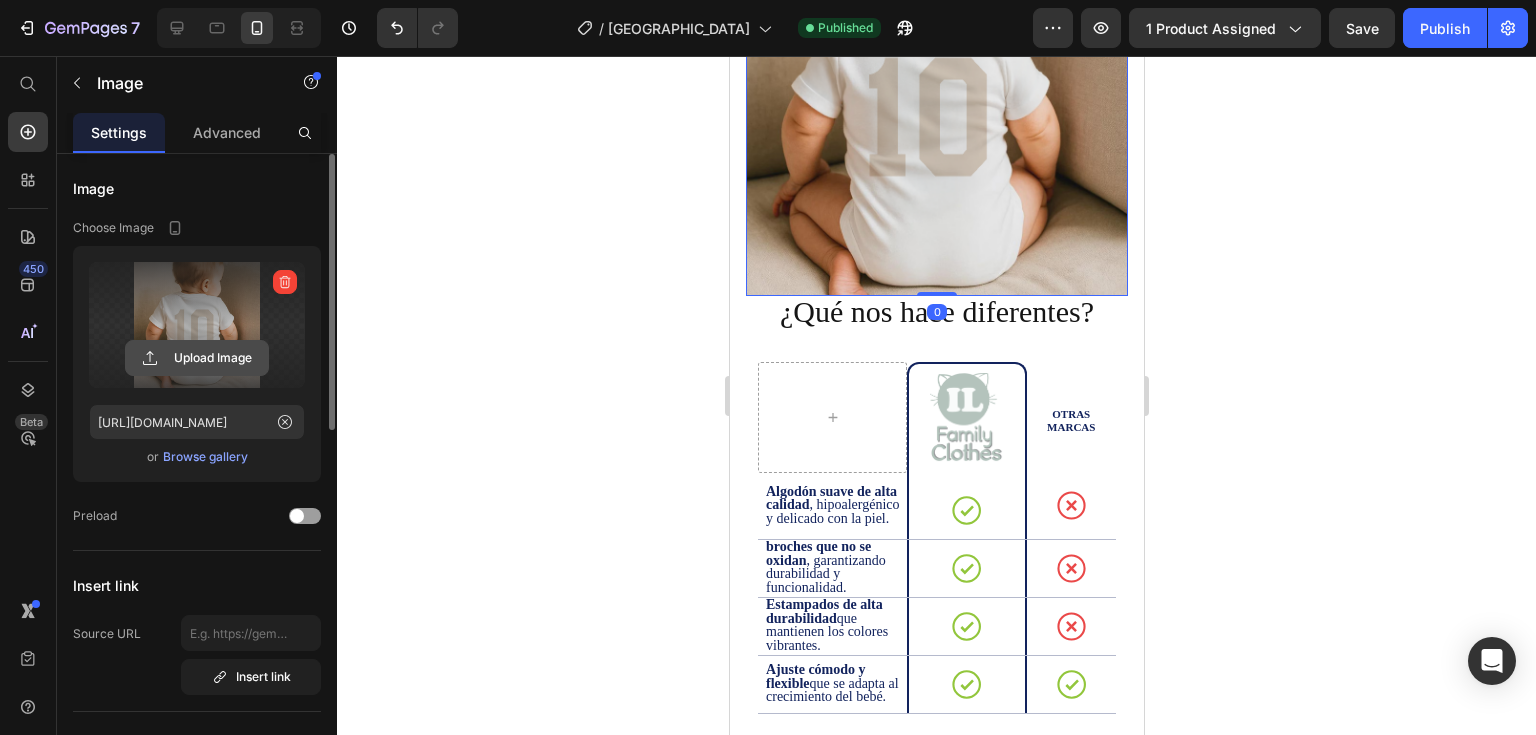 click 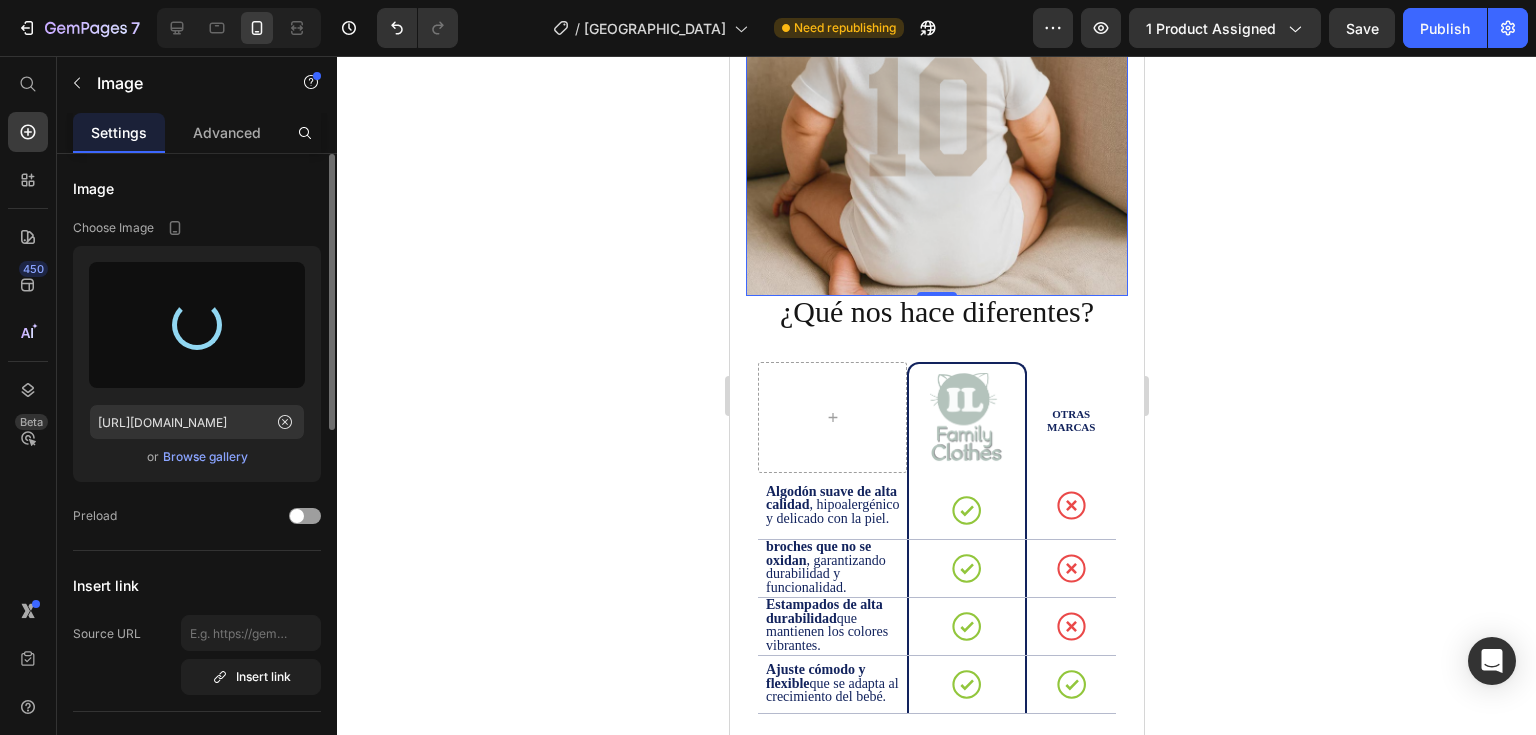 type on "[URL][DOMAIN_NAME]" 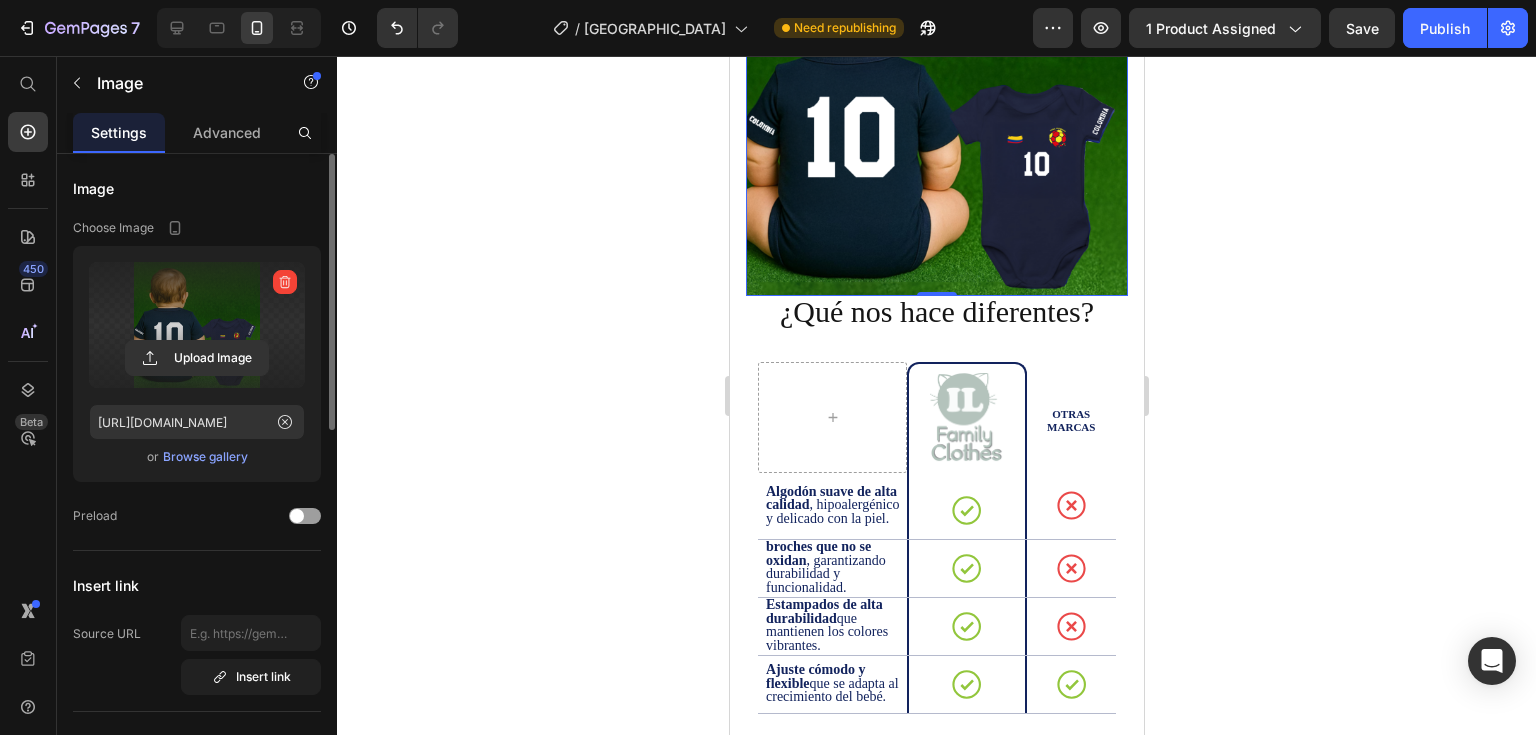 click 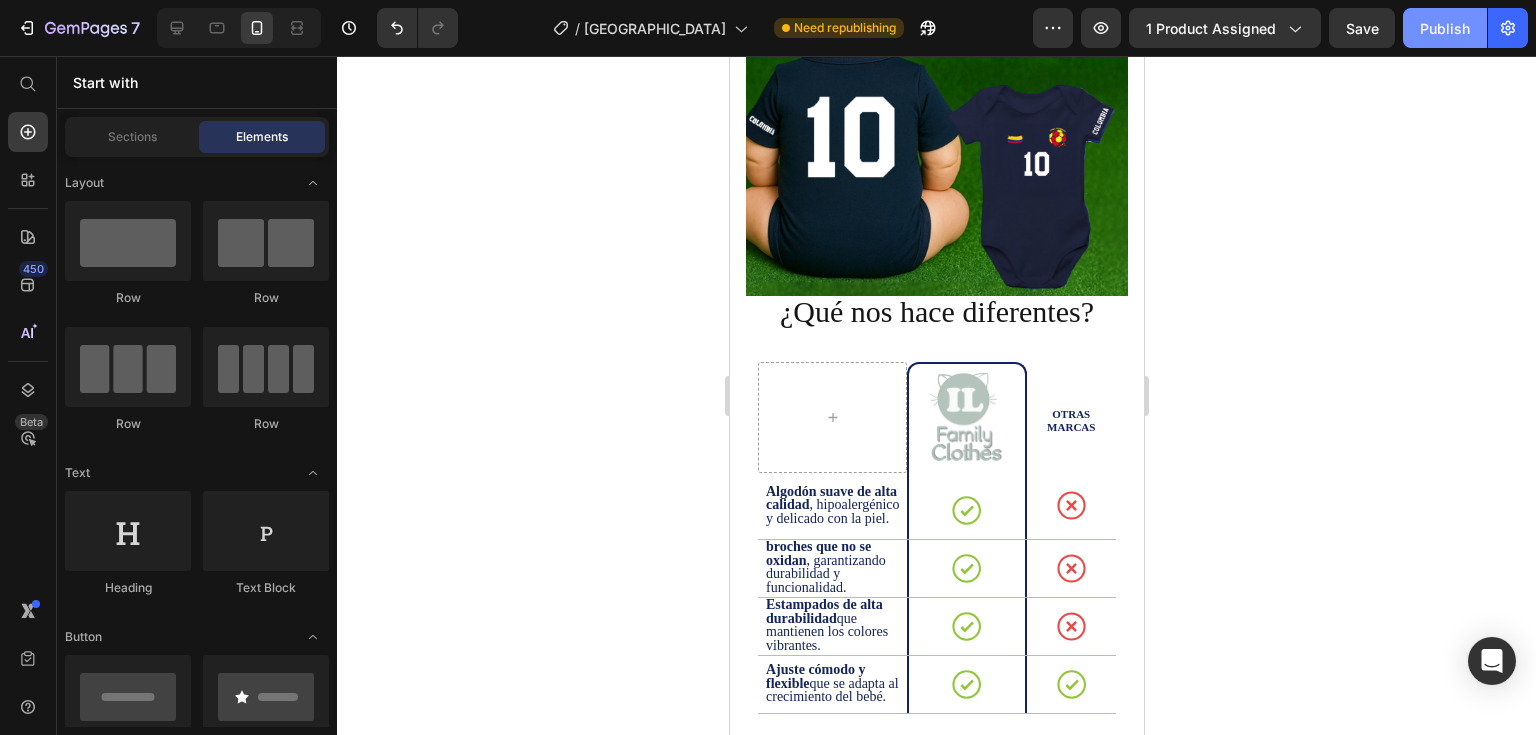 click on "Publish" at bounding box center (1445, 28) 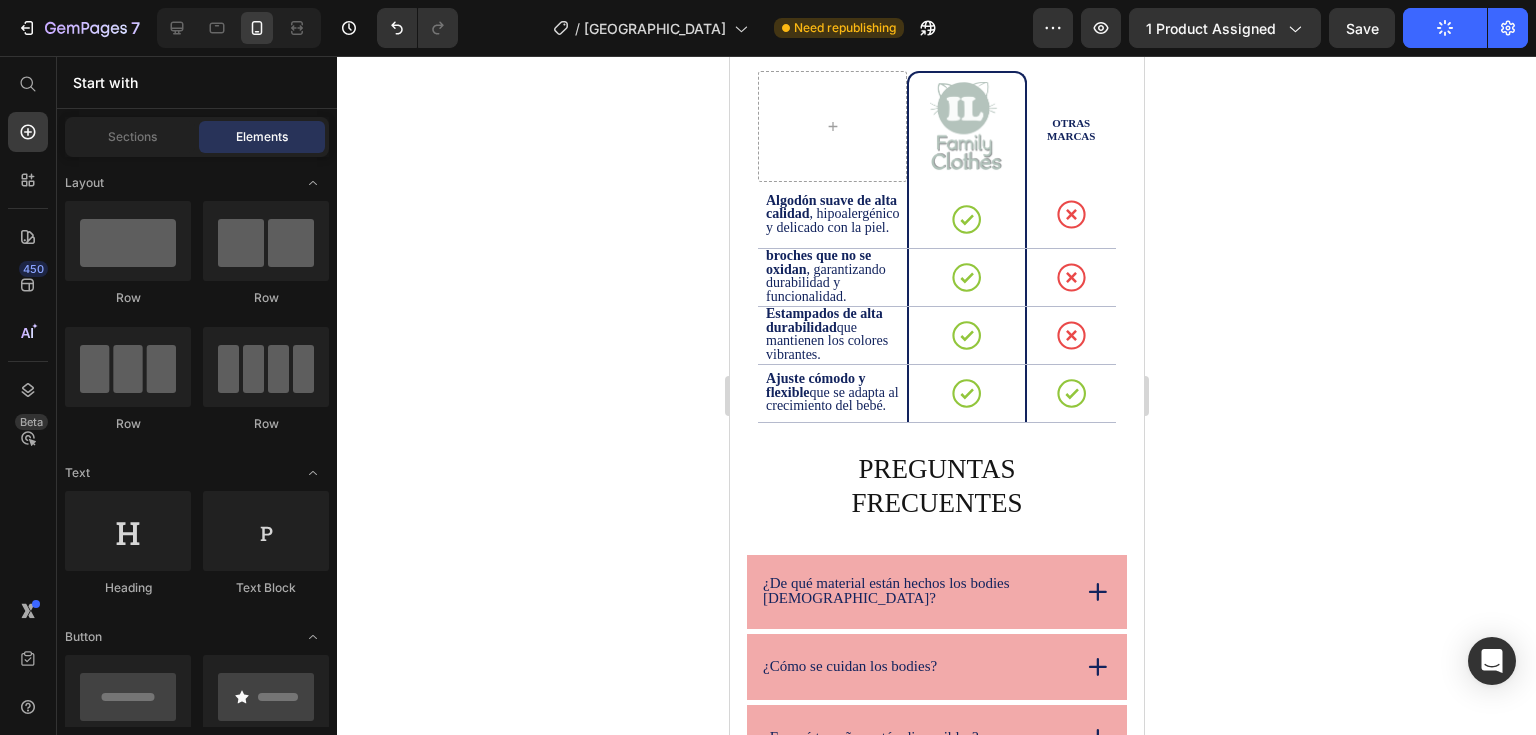 scroll, scrollTop: 4368, scrollLeft: 0, axis: vertical 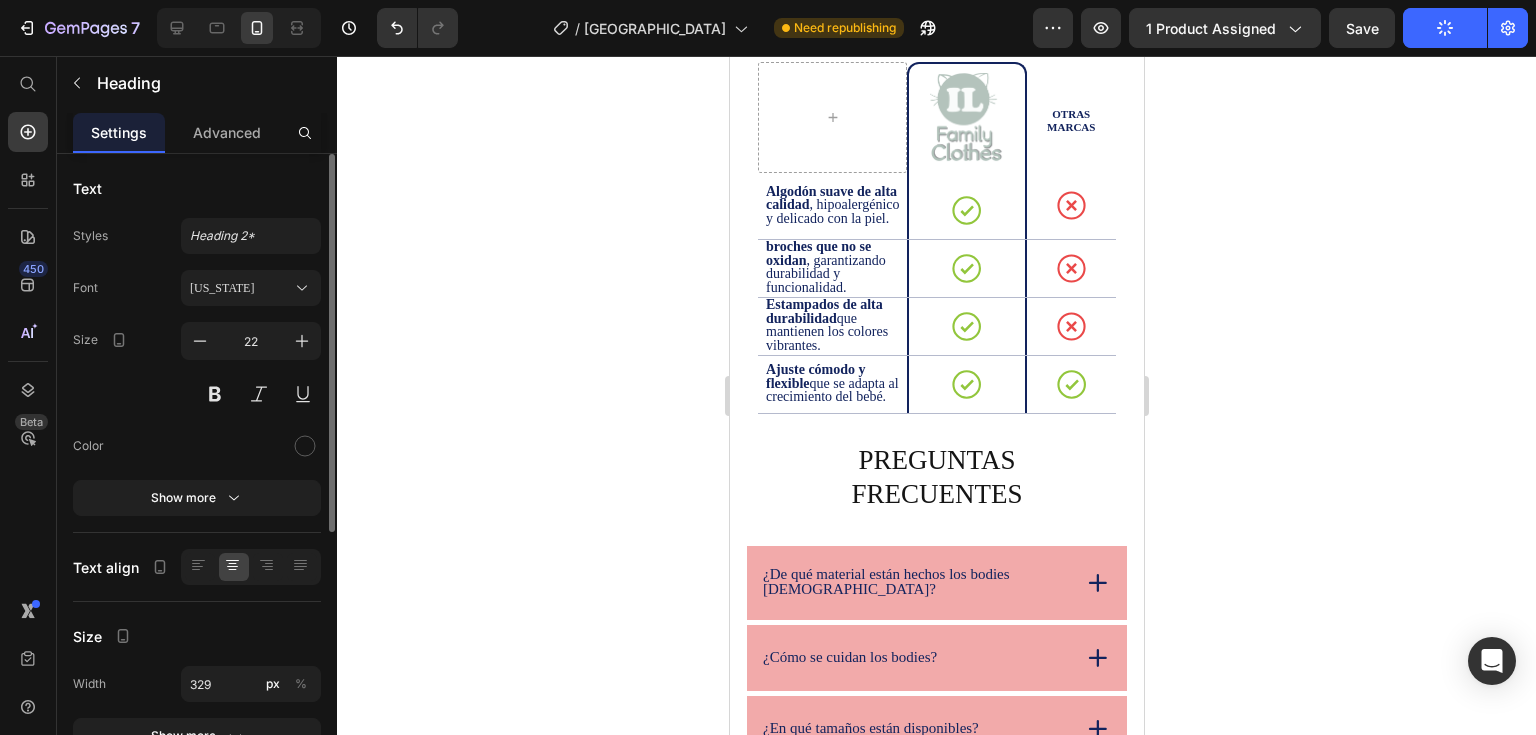 click on "¿Qué nos hace diferentes?" at bounding box center (936, 11) 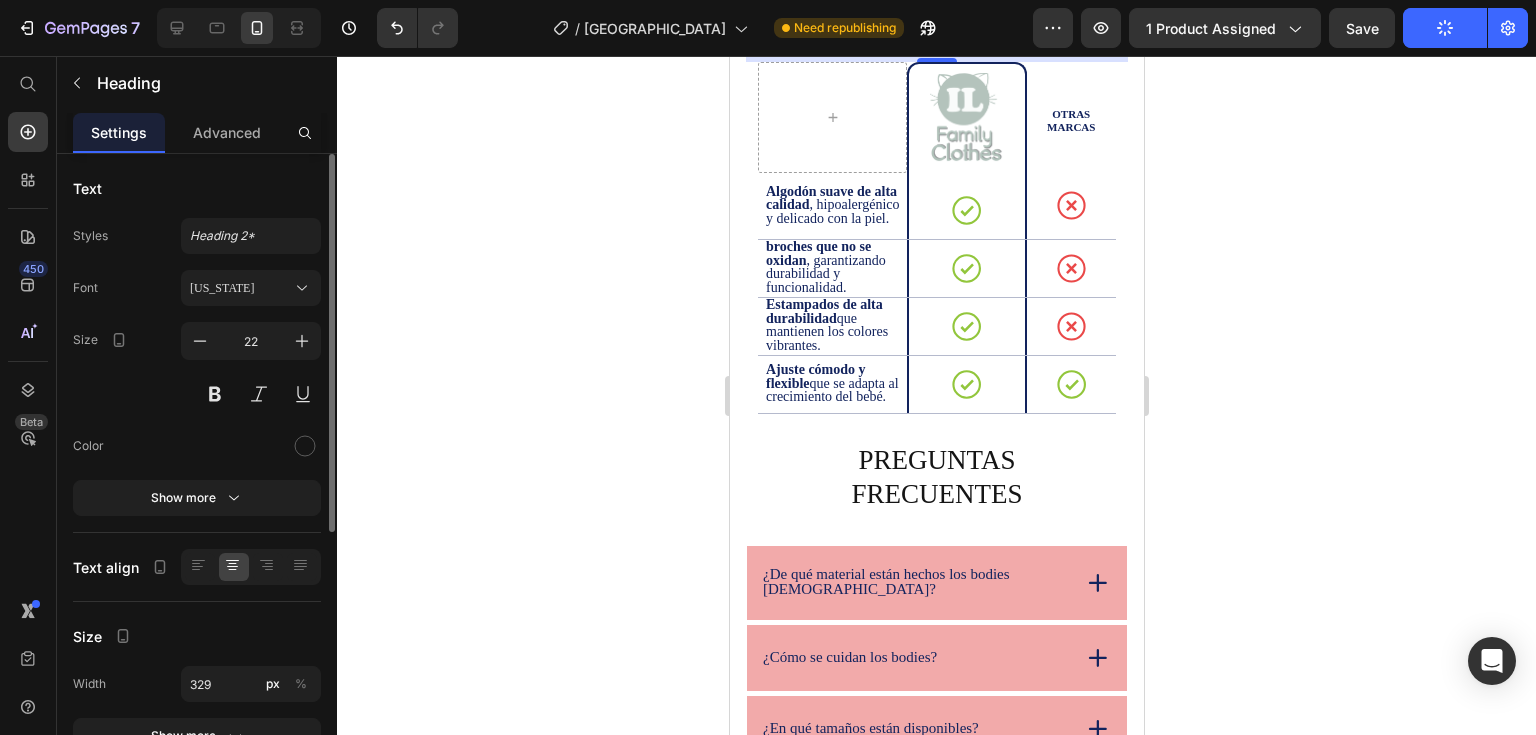 click at bounding box center (936, -195) 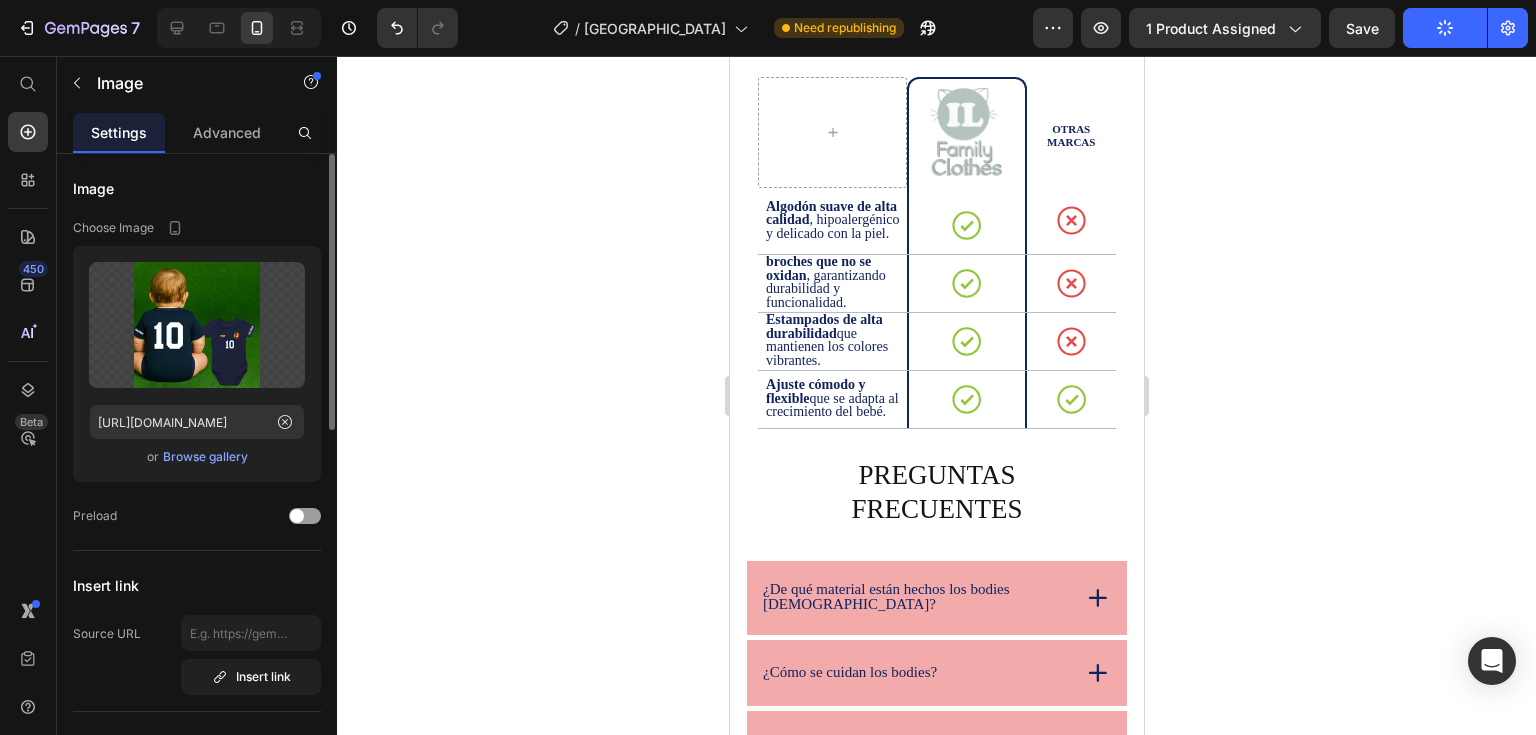 drag, startPoint x: 939, startPoint y: 392, endPoint x: 935, endPoint y: 407, distance: 15.524175 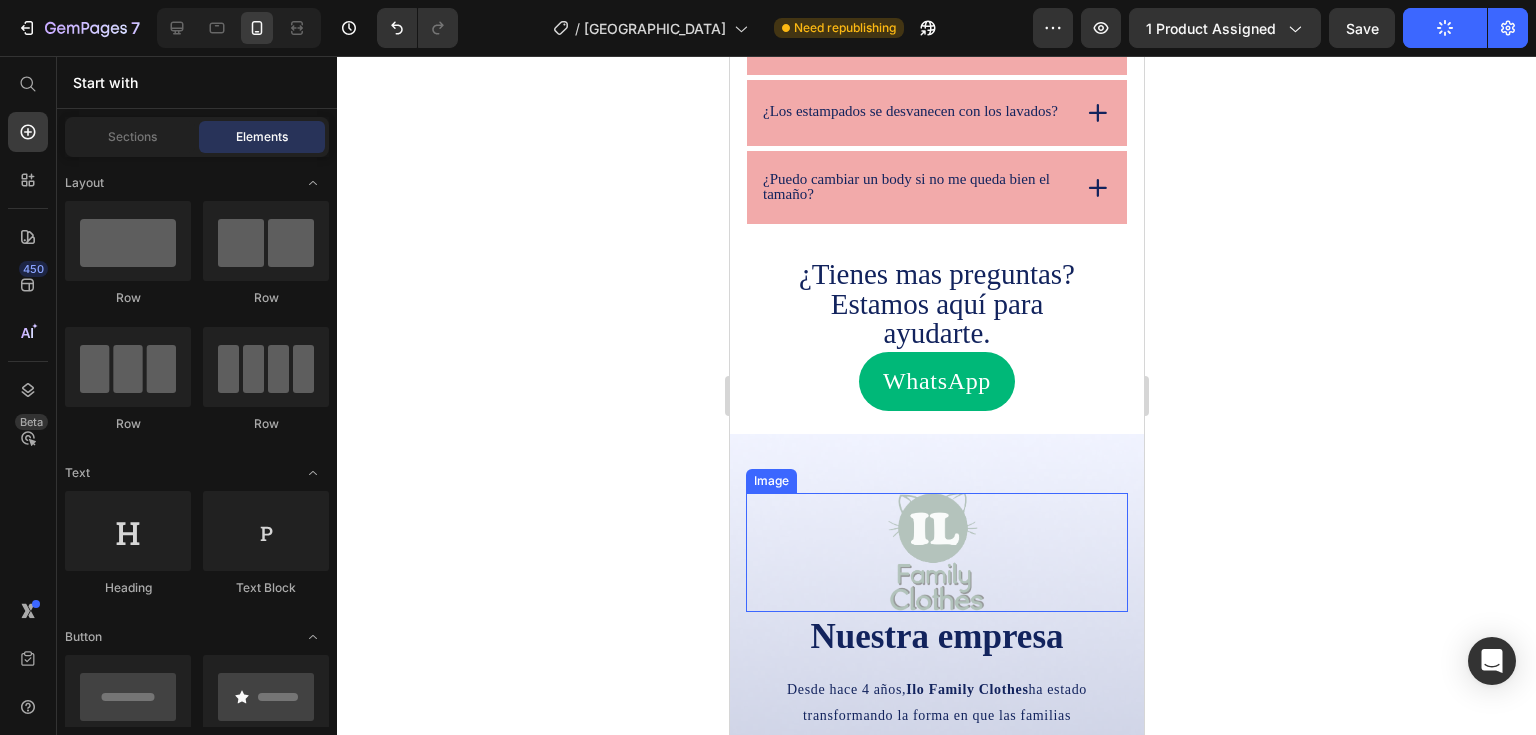 scroll, scrollTop: 4968, scrollLeft: 0, axis: vertical 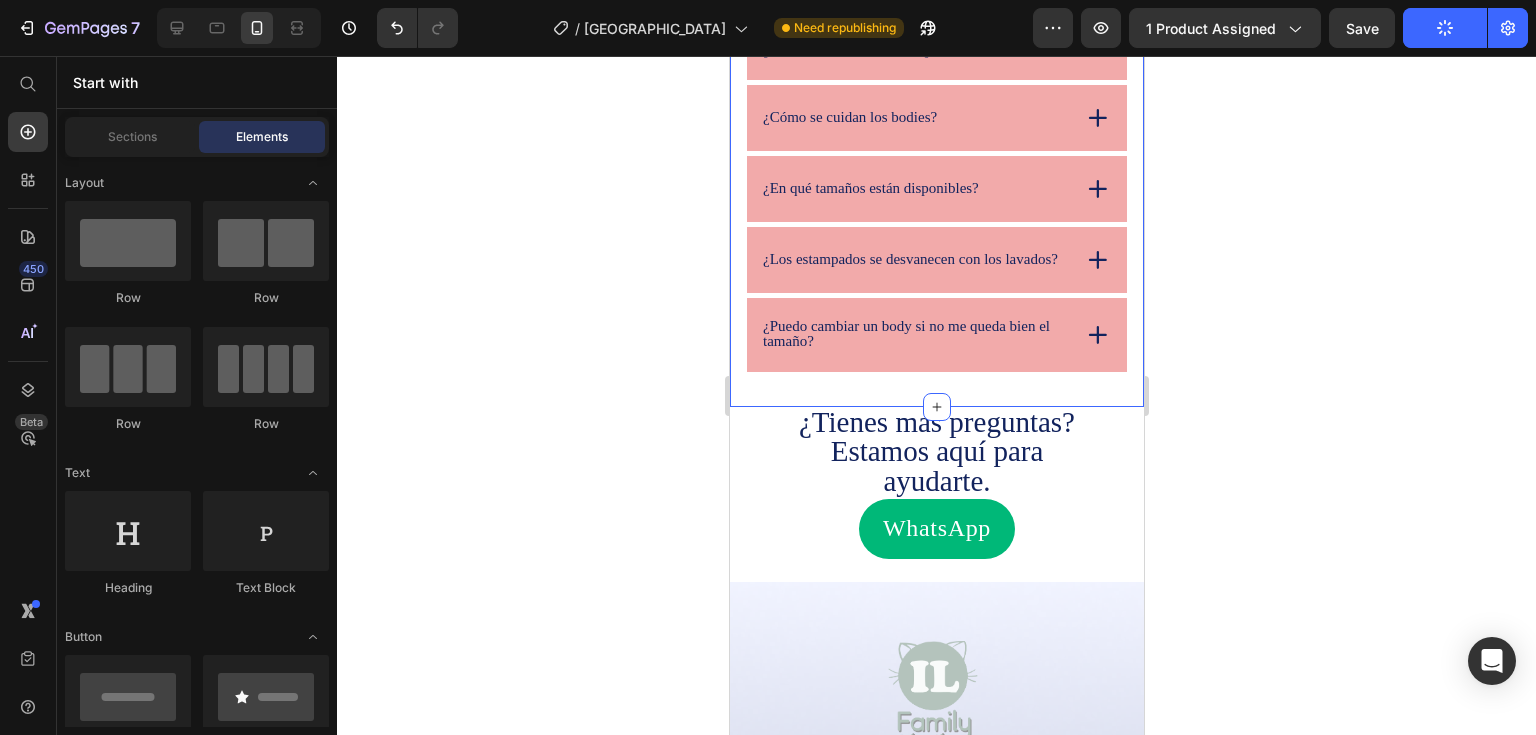 click on "PREGUNTAS FRECUENTES Heading
¿De qué material están hechos los bodies mamelucos?
¿Cómo se cuidan los bodies?
¿En qué tamaños están disponibles?
¿Los estampados se desvanecen con los lavados?
¿Puedo cambiar un body si no me queda bien el tamaño? Accordion Row Section 9" at bounding box center (936, 154) 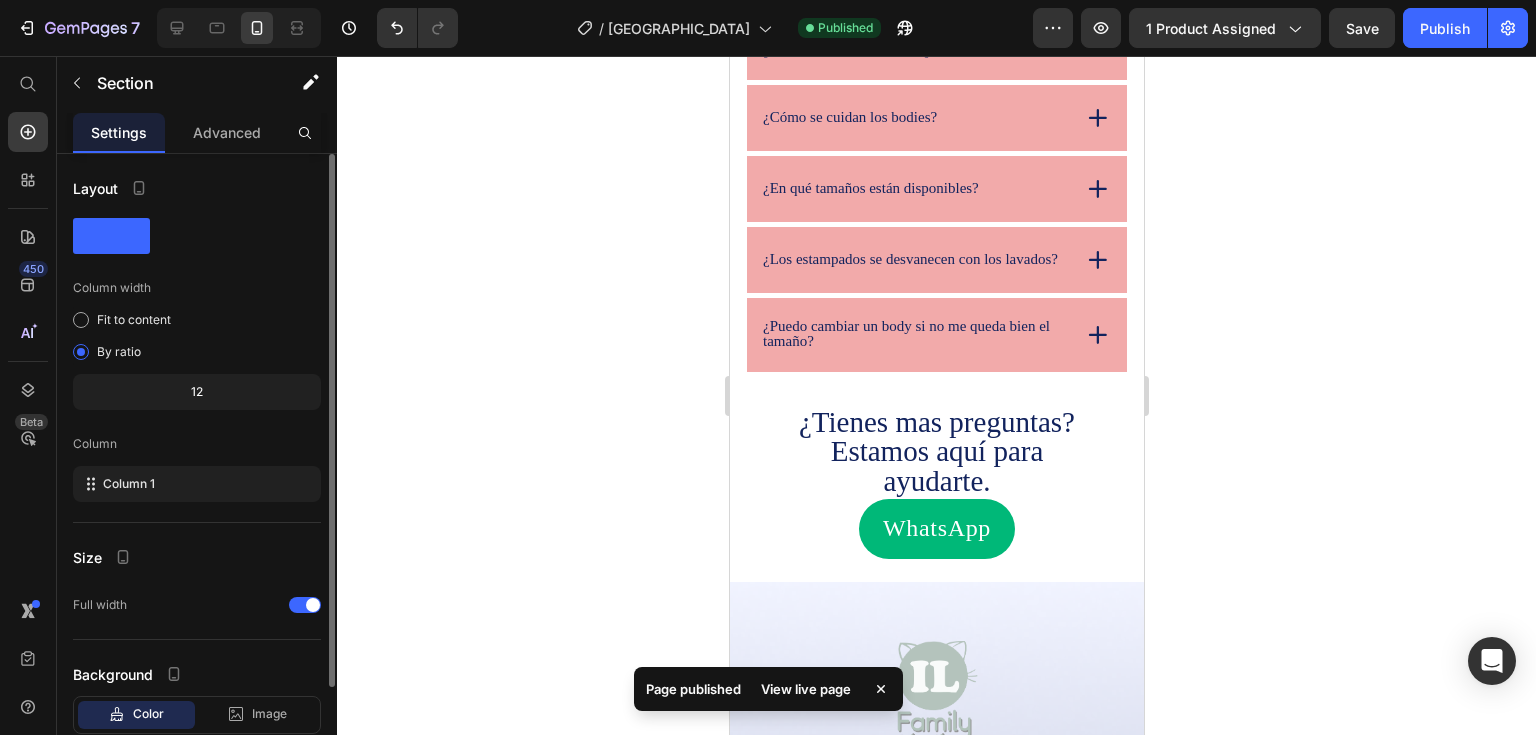 click on "¿Qué nos hace diferentes? Heading
Image Row OTRAS MARCAS Text Block Row Algodón suave de alta calidad , hipoalergénico y delicado con la piel. Text Block
Icon Row
Icon Row Row broches que no se oxidan , garantizando durabilidad y funcionalidad. Text Block
Icon Row
Icon Row Row Estampados de alta durabilidad  que mantienen los colores vibrantes. Text Block
Icon Row
Icon Row Row Ajuste cómodo y flexible  que se adapta al crecimiento del bebé. Text Block
Icon Row
Icon Row Row Row Section 8   Create Theme Section AI Content Write with [PERSON_NAME] What would you like to describe here? Tone and Voice Persuasive Product Getting products... Show more Generate" at bounding box center [936, -320] 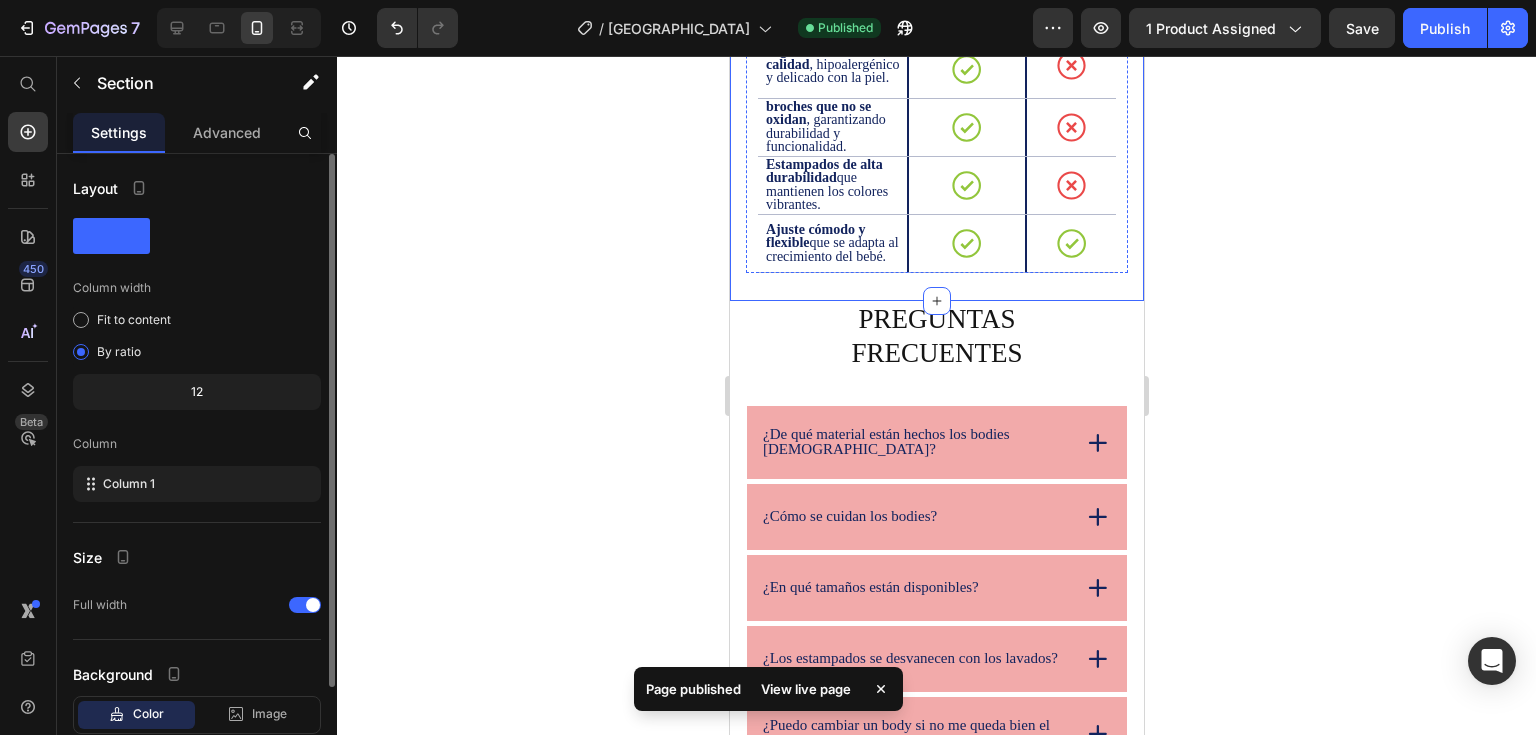 scroll, scrollTop: 4568, scrollLeft: 0, axis: vertical 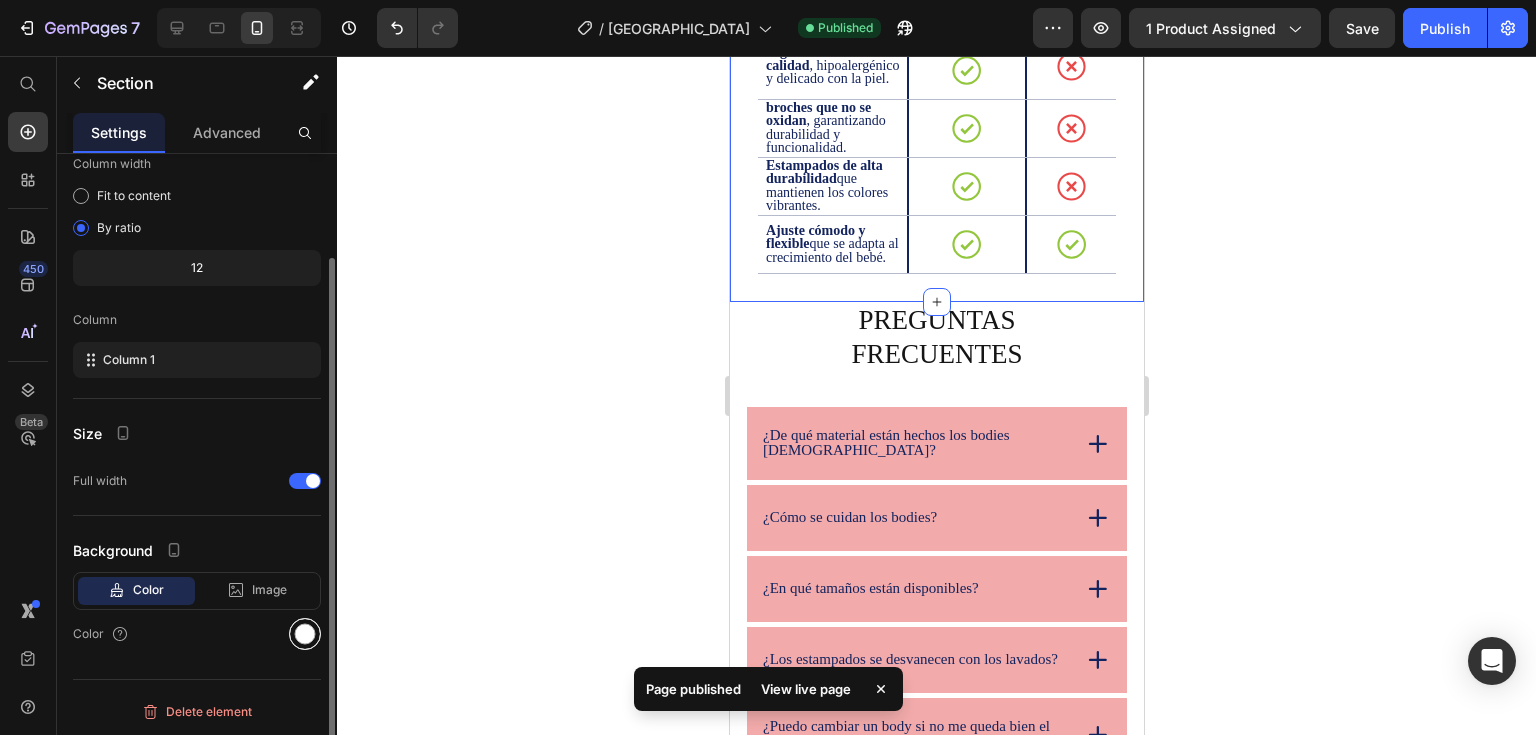 click at bounding box center (305, 634) 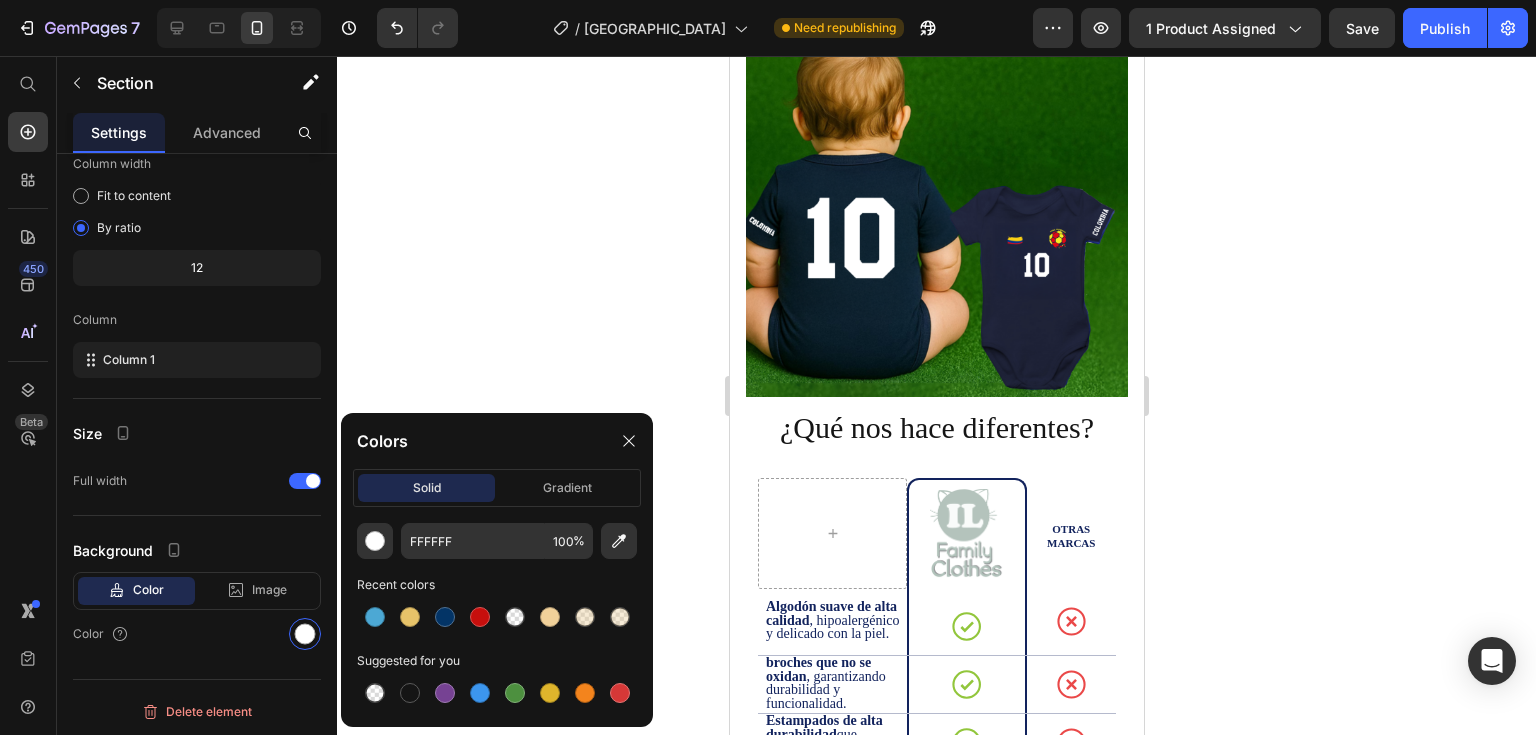 scroll, scrollTop: 3968, scrollLeft: 0, axis: vertical 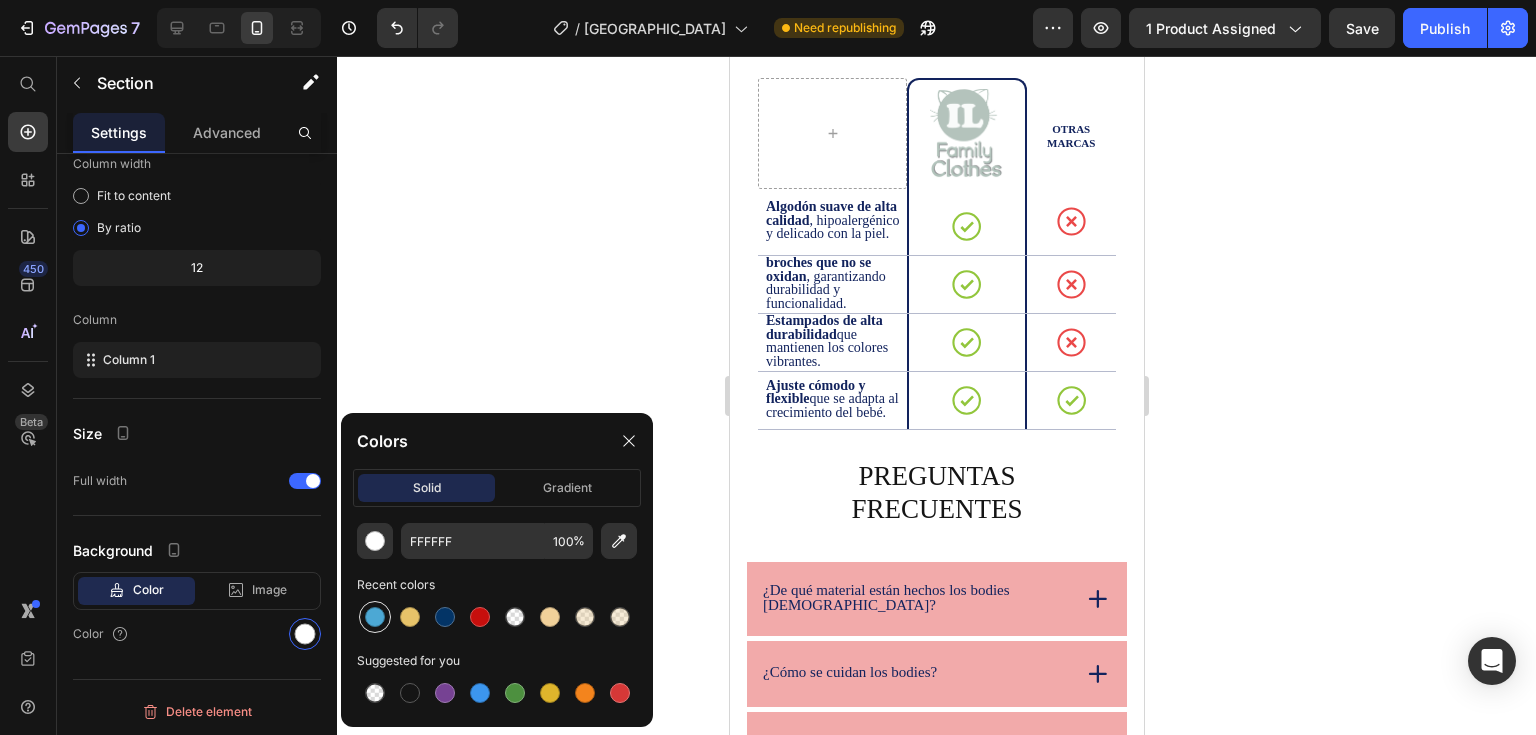click at bounding box center [375, 617] 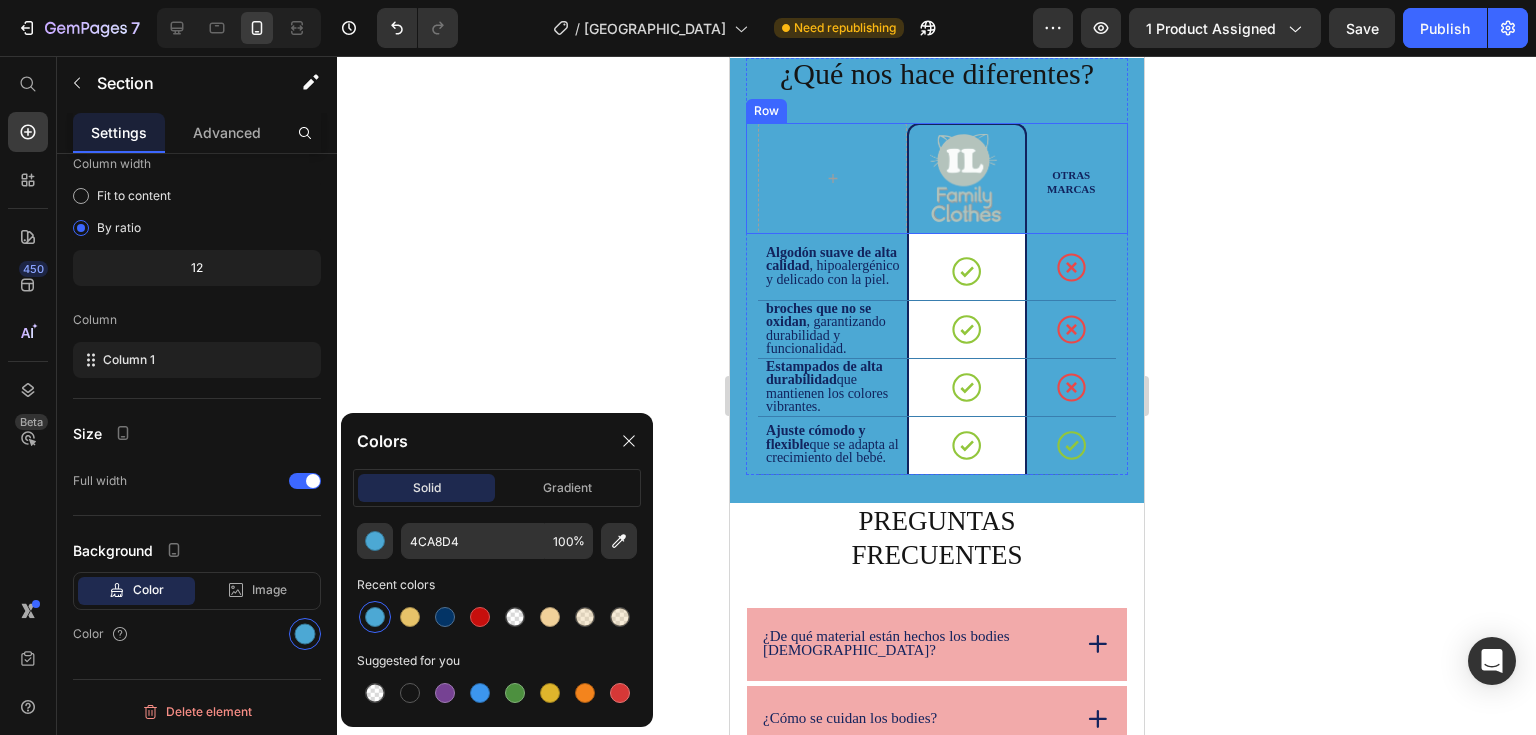 scroll, scrollTop: 4068, scrollLeft: 0, axis: vertical 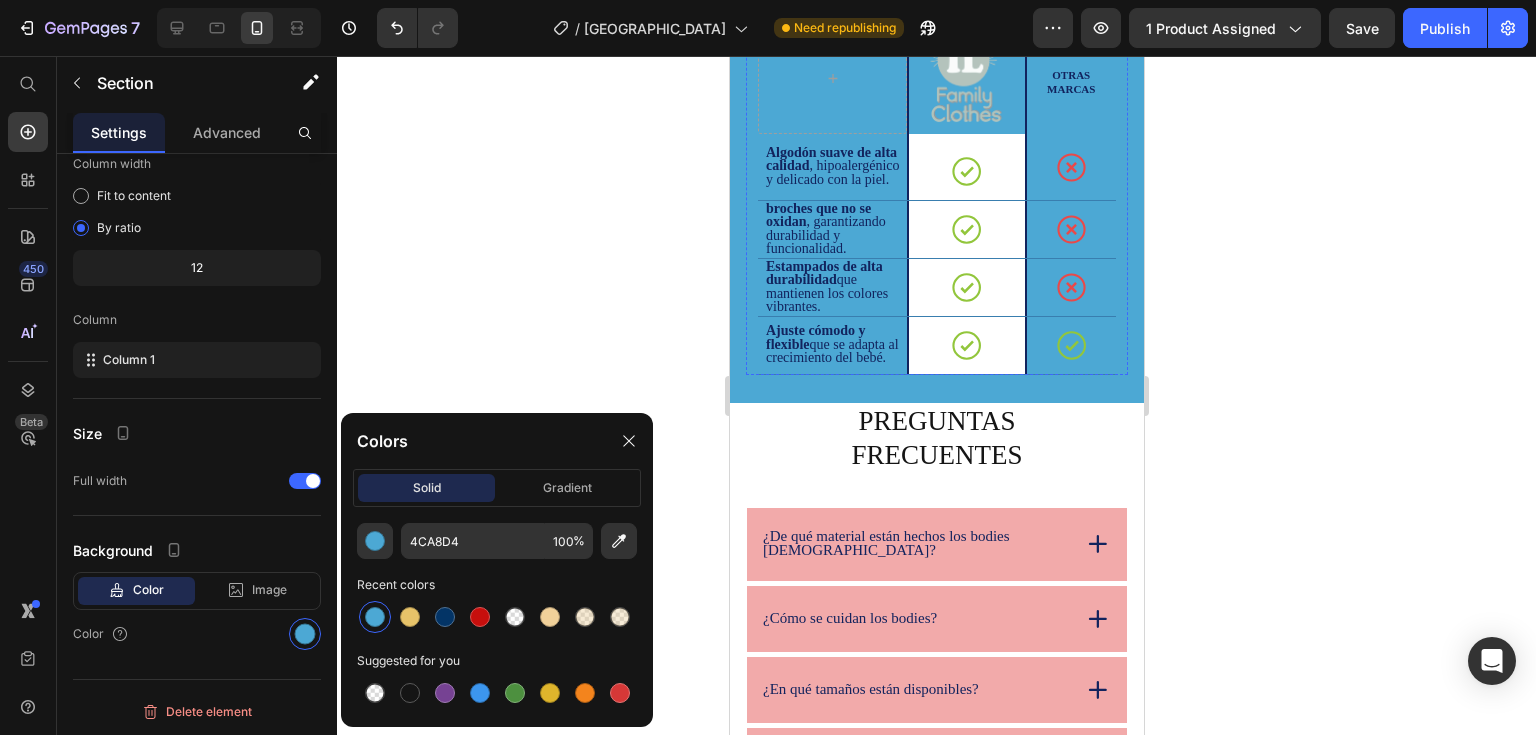 click on "¿Qué nos hace diferentes?" at bounding box center [936, -27] 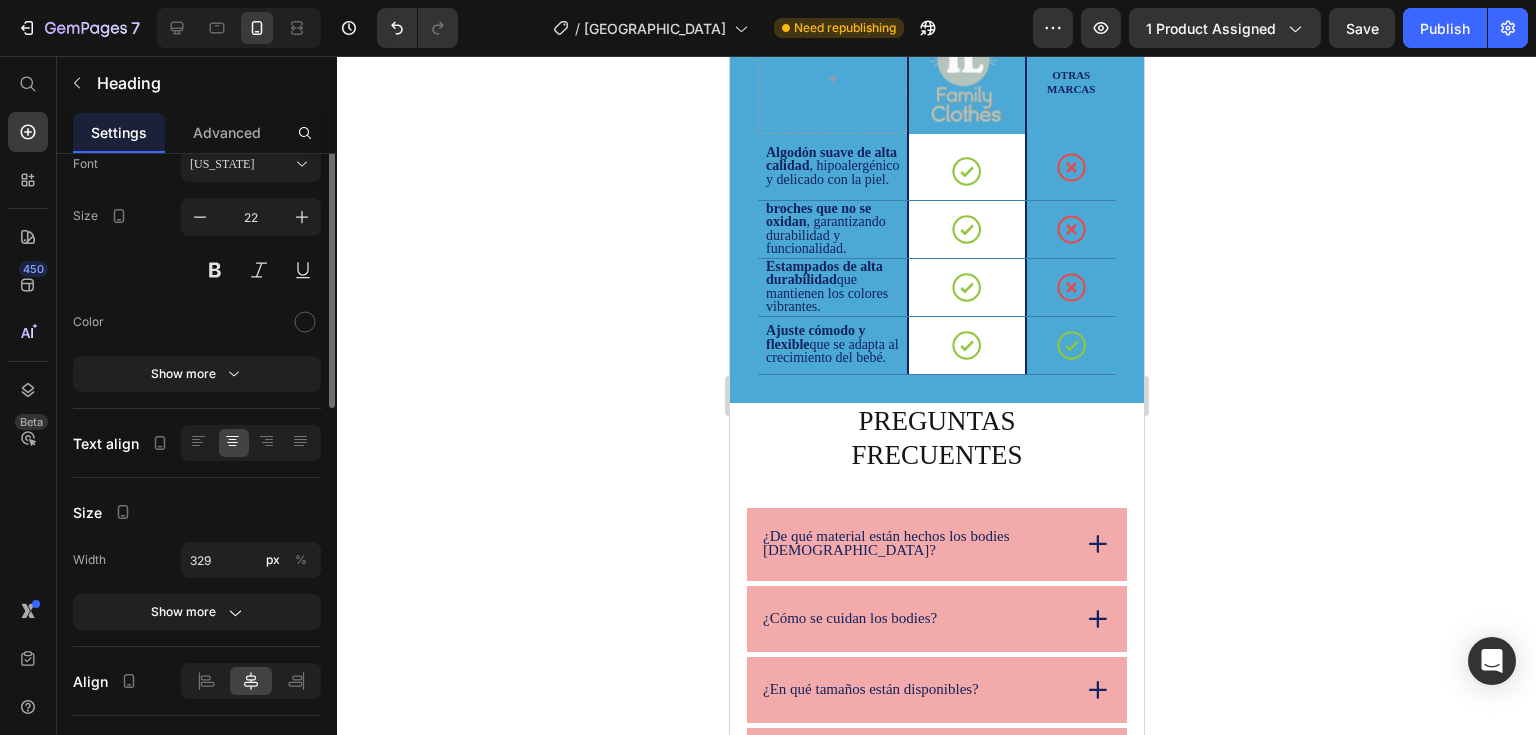 scroll, scrollTop: 0, scrollLeft: 0, axis: both 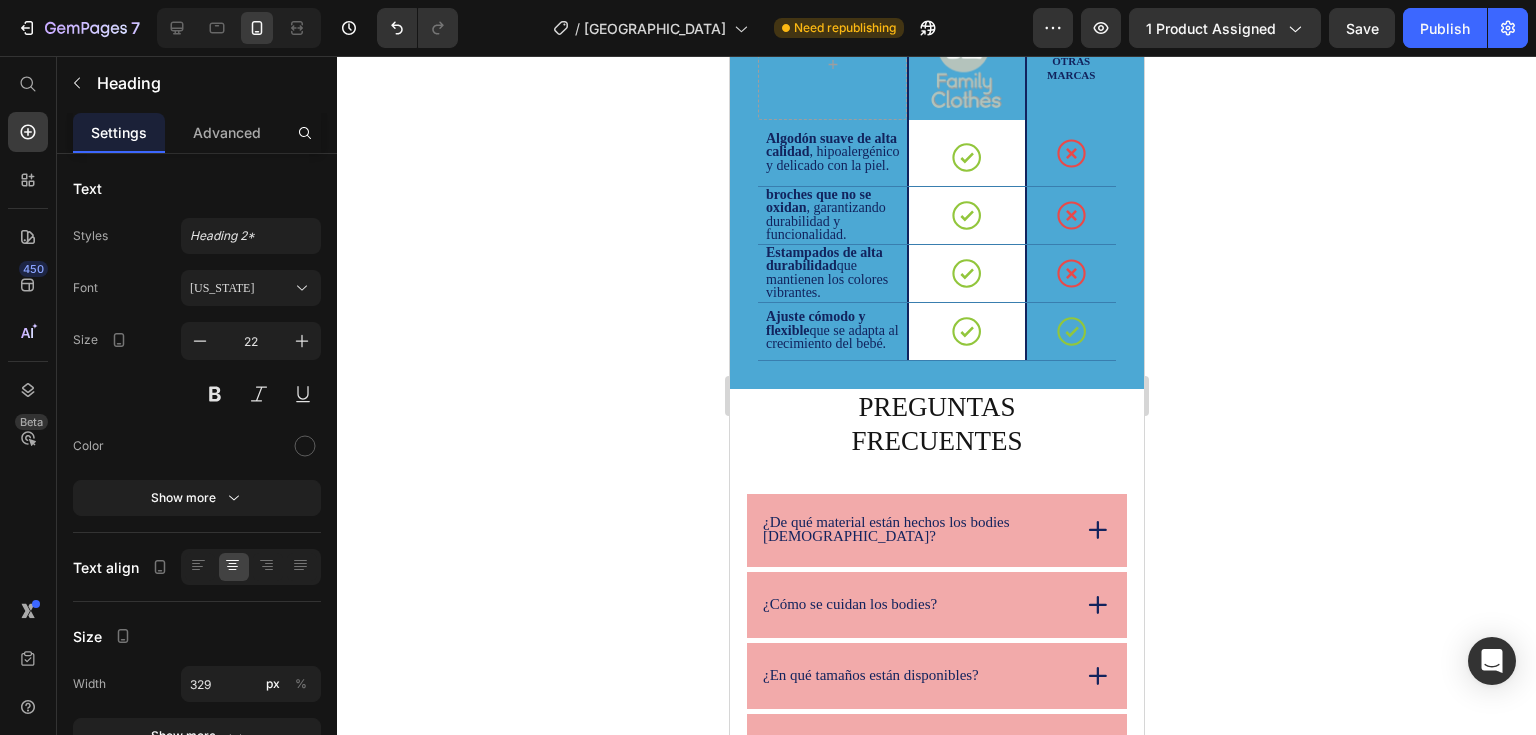 drag, startPoint x: 932, startPoint y: 373, endPoint x: 935, endPoint y: 359, distance: 14.3178215 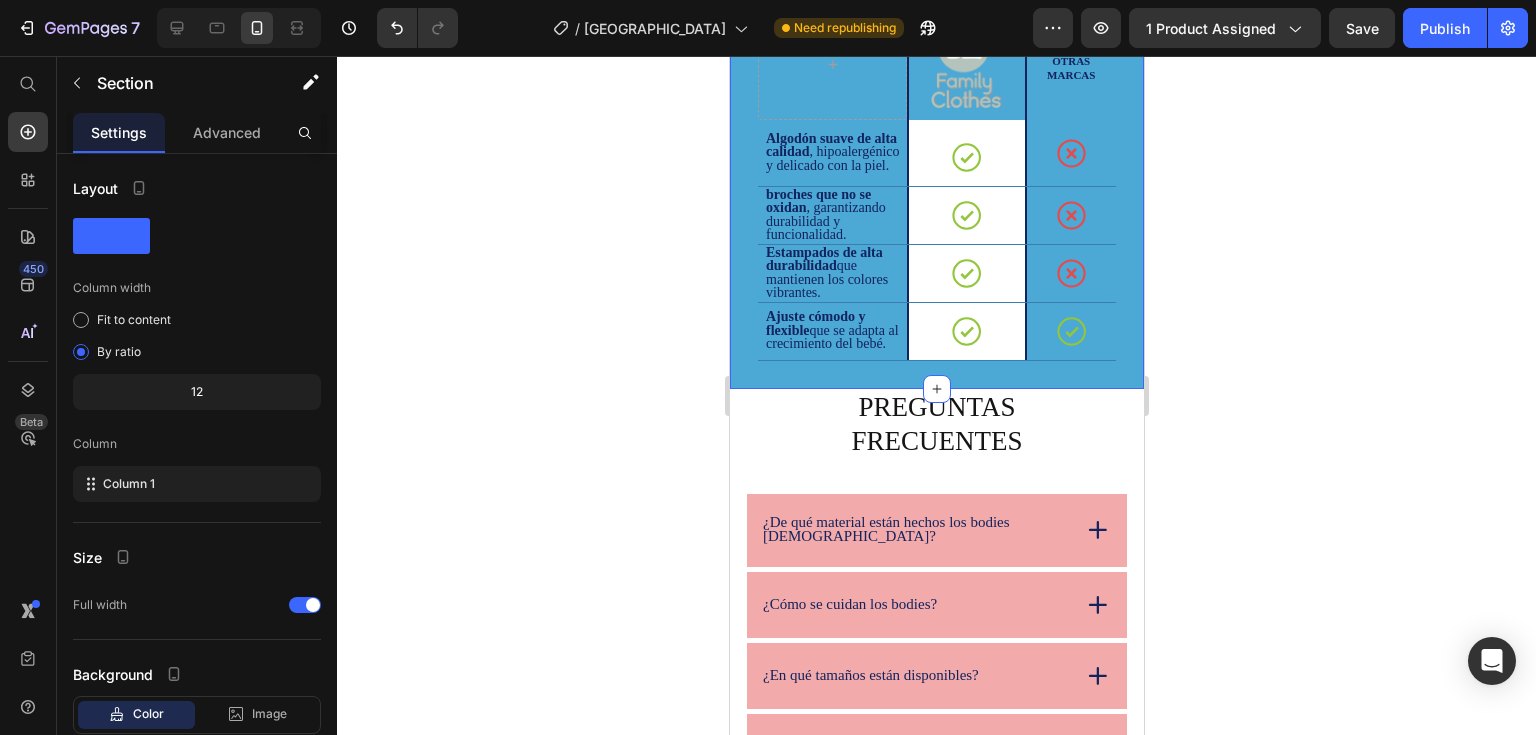 click on "¿Qué nos hace diferentes? Heading
Image Row OTRAS MARCAS Text Block Row Algodón suave de alta calidad , hipoalergénico y delicado con la piel. Text Block
Icon Row
Icon Row Row broches que no se oxidan , garantizando durabilidad y funcionalidad. Text Block
Icon Row
Icon Row Row Estampados de alta durabilidad  que mantienen los colores vibrantes. Text Block
Icon Row
Icon Row Row Ajuste cómodo y flexible  que se adapta al crecimiento del bebé. Text Block
Icon Row
Icon Row Row Row Section 8   Create Theme Section AI Content Write with [PERSON_NAME] What would you like to describe here? Tone and Voice Persuasive Product Body Mameluco Bebé equipos de futbol Europeos Show more Generate" at bounding box center (936, 174) 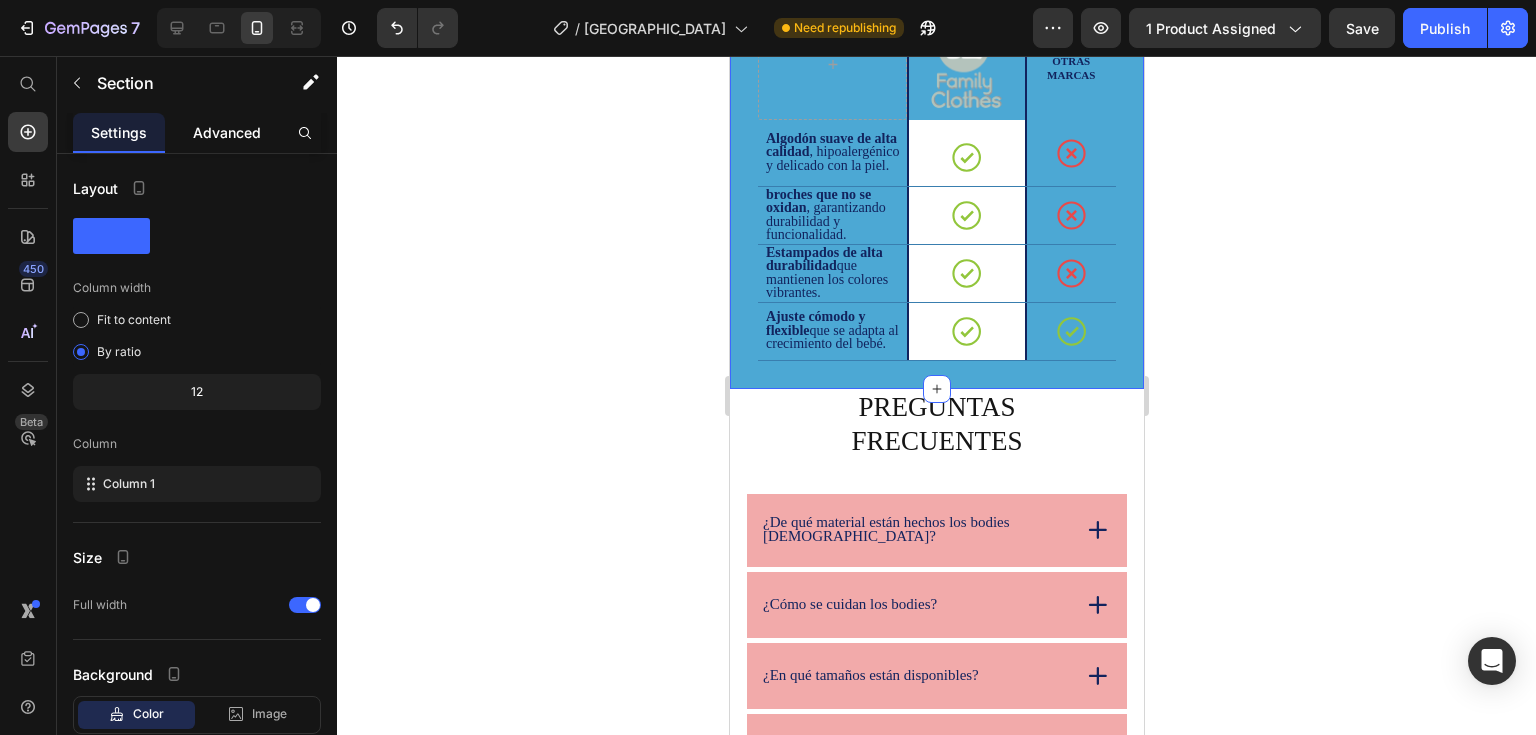 click on "Advanced" at bounding box center (227, 132) 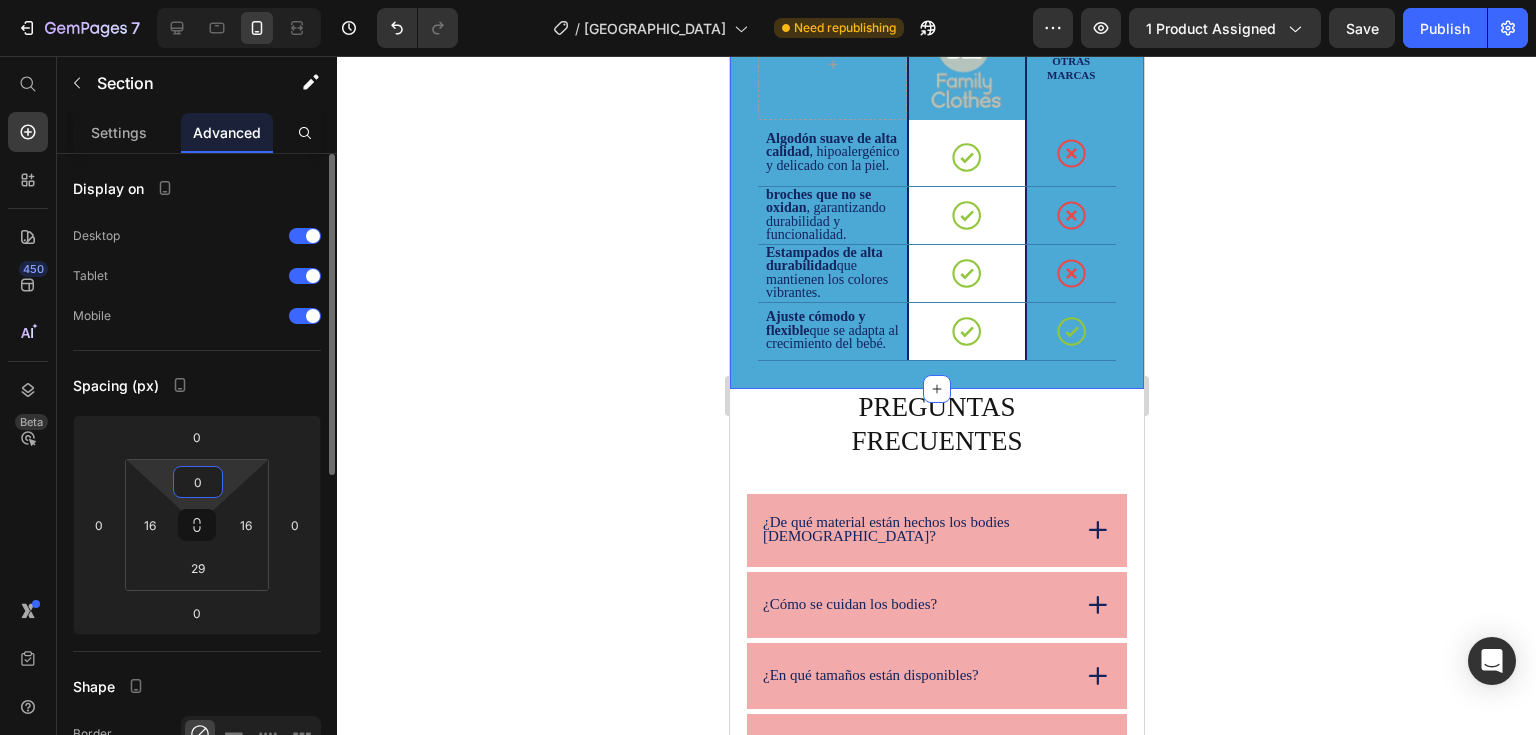 click on "0" at bounding box center (198, 482) 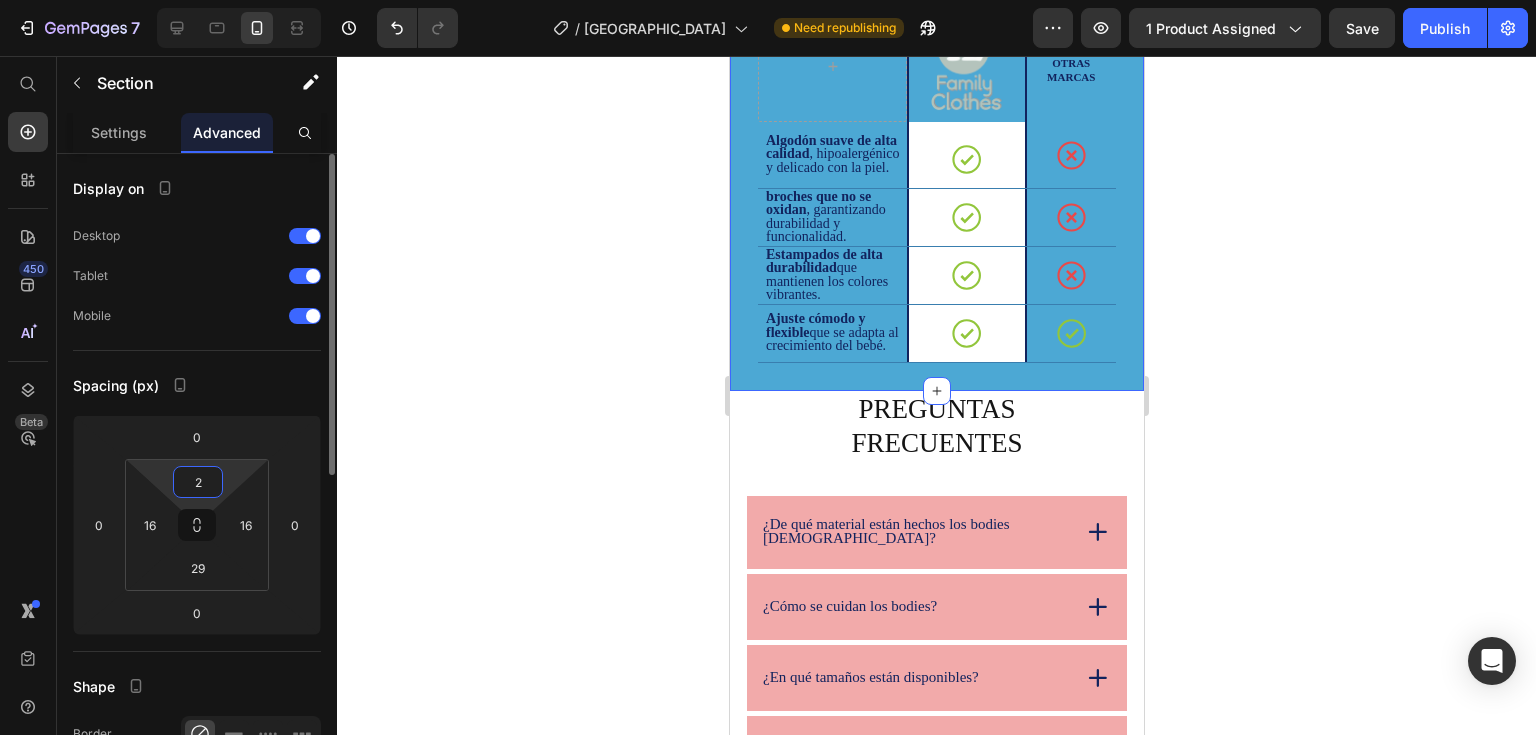 type on "20" 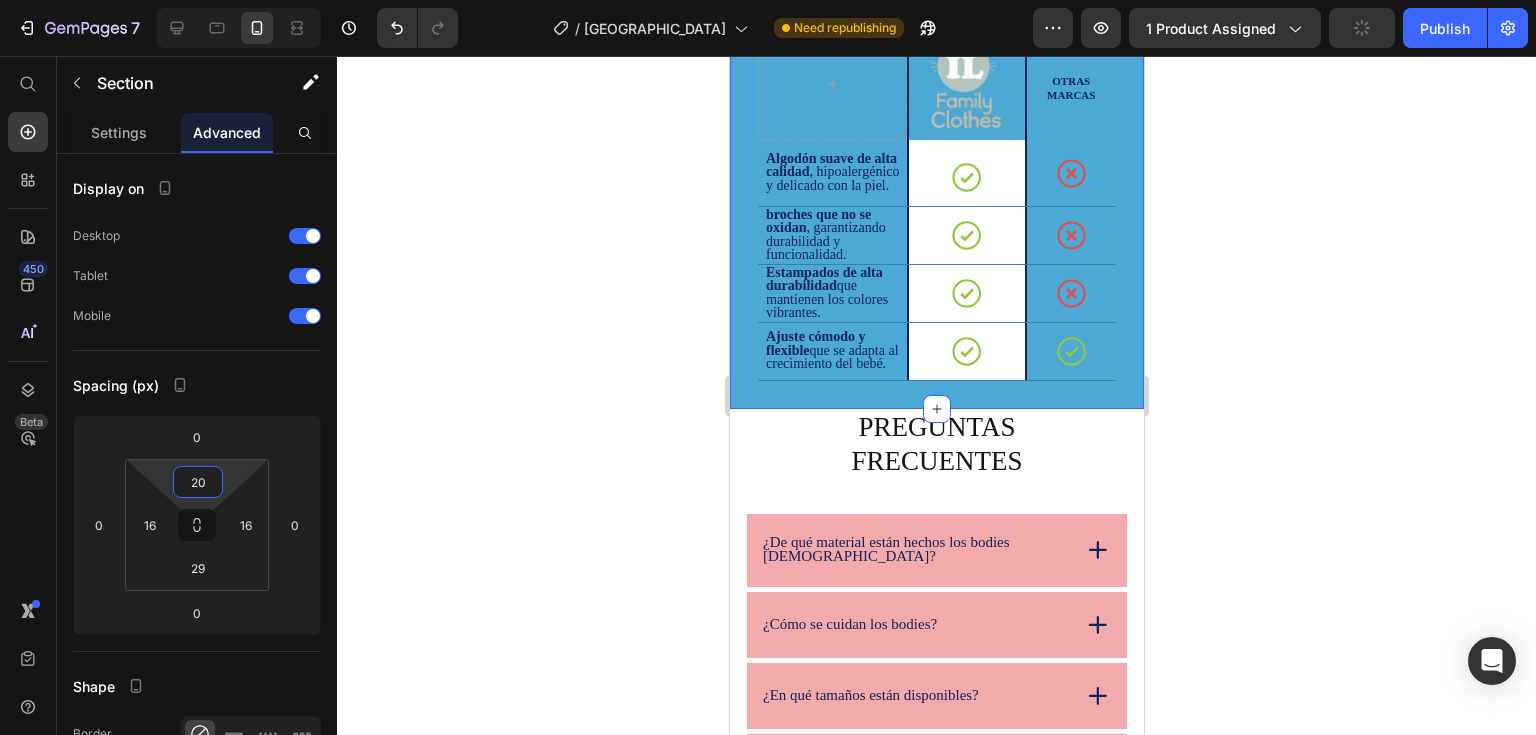 click 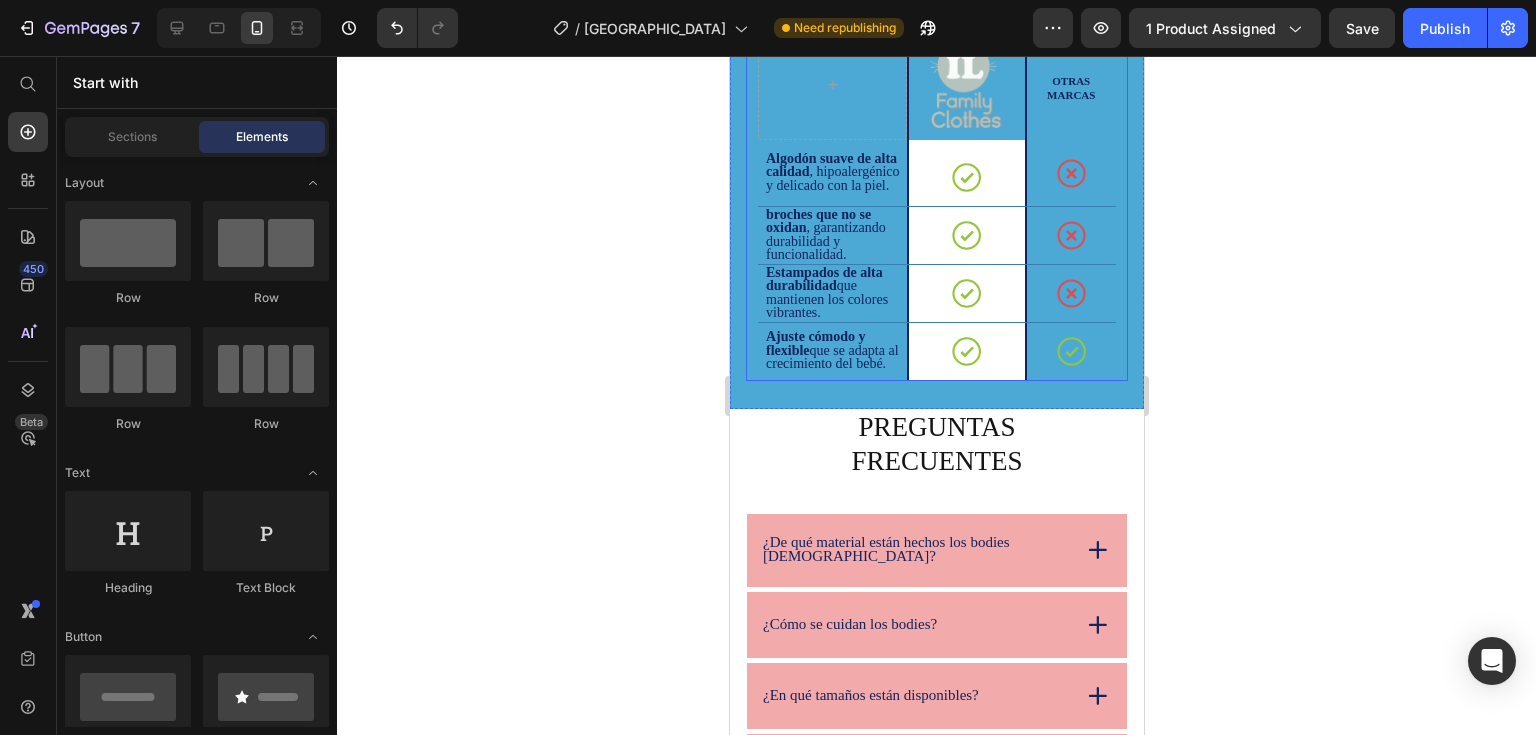 click on "¿Qué nos hace diferentes?" at bounding box center (936, -7) 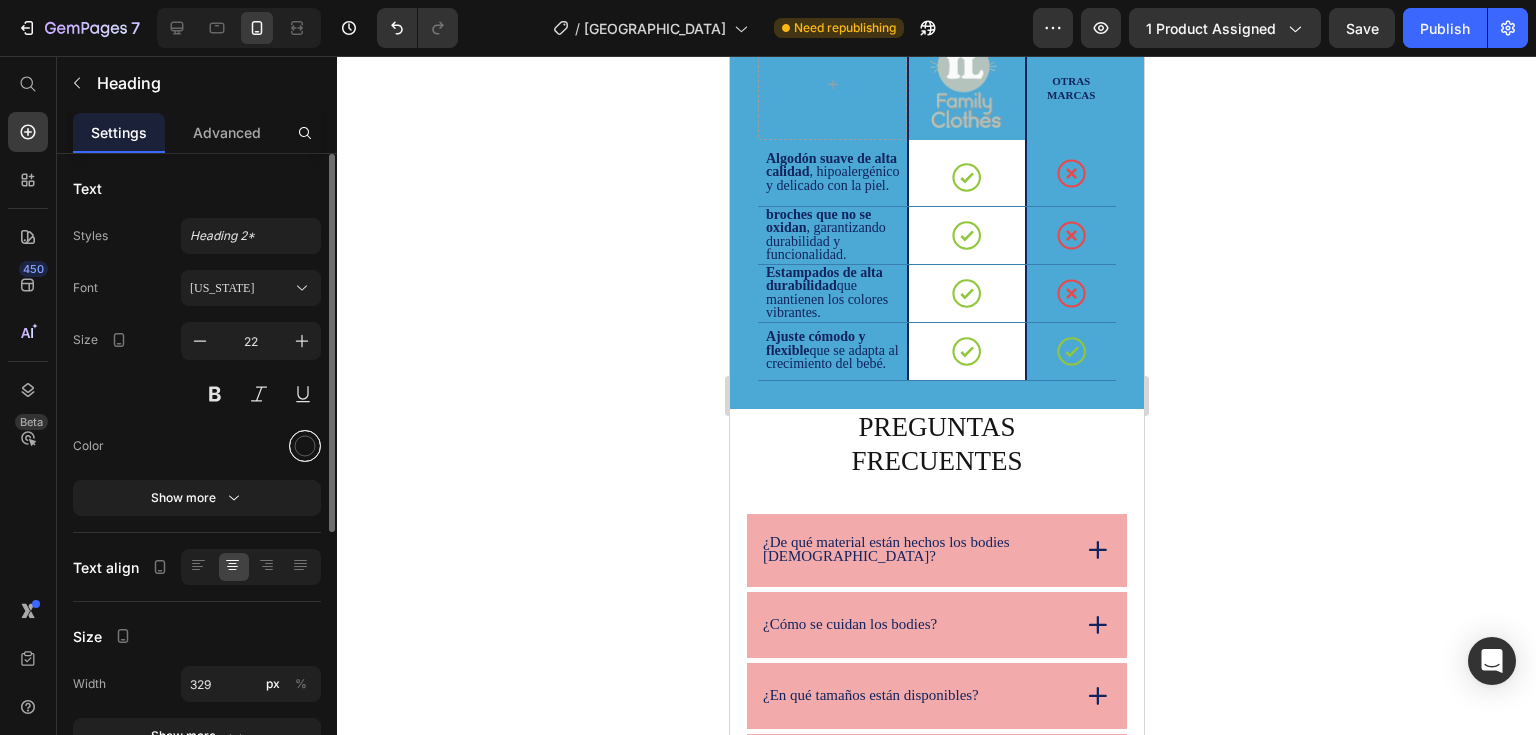click at bounding box center (305, 446) 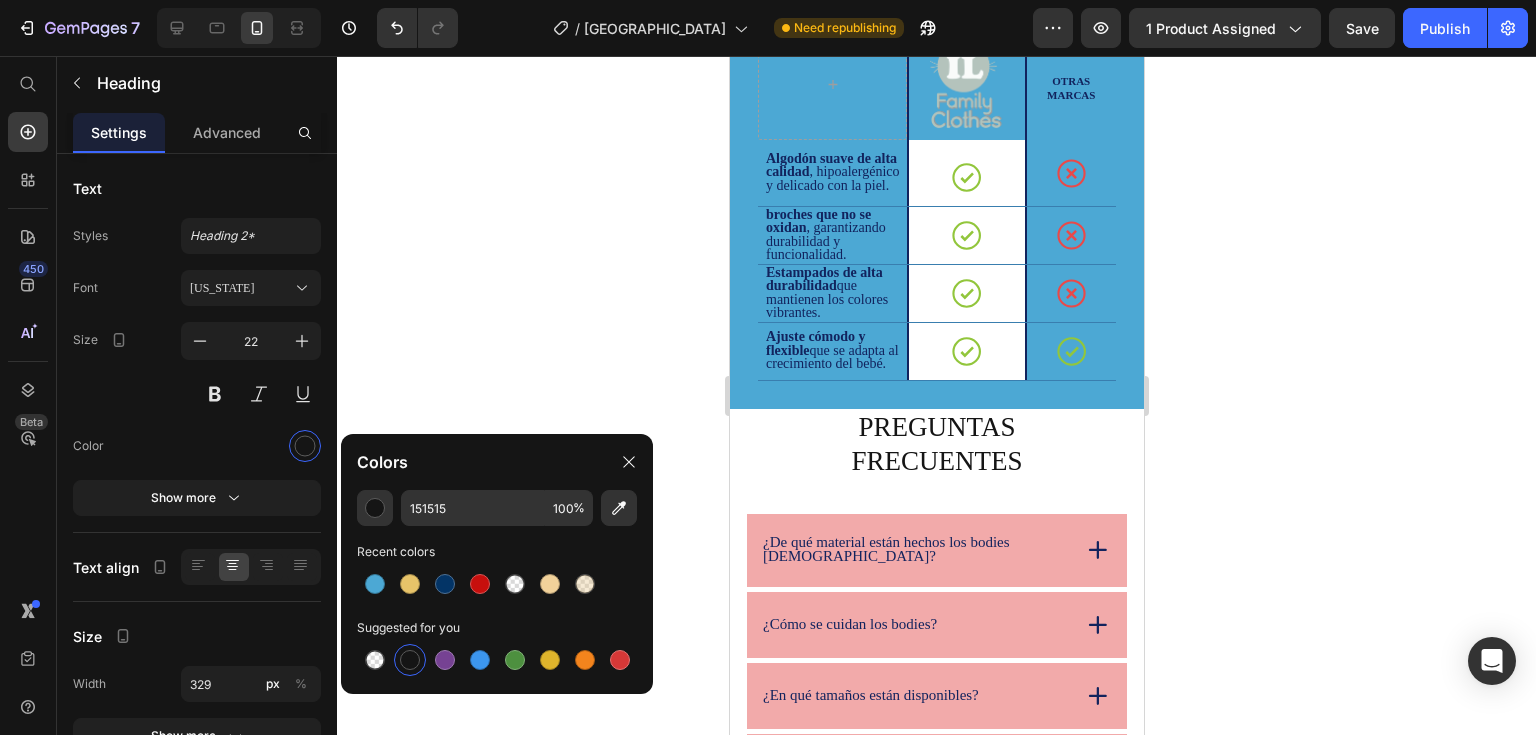 click 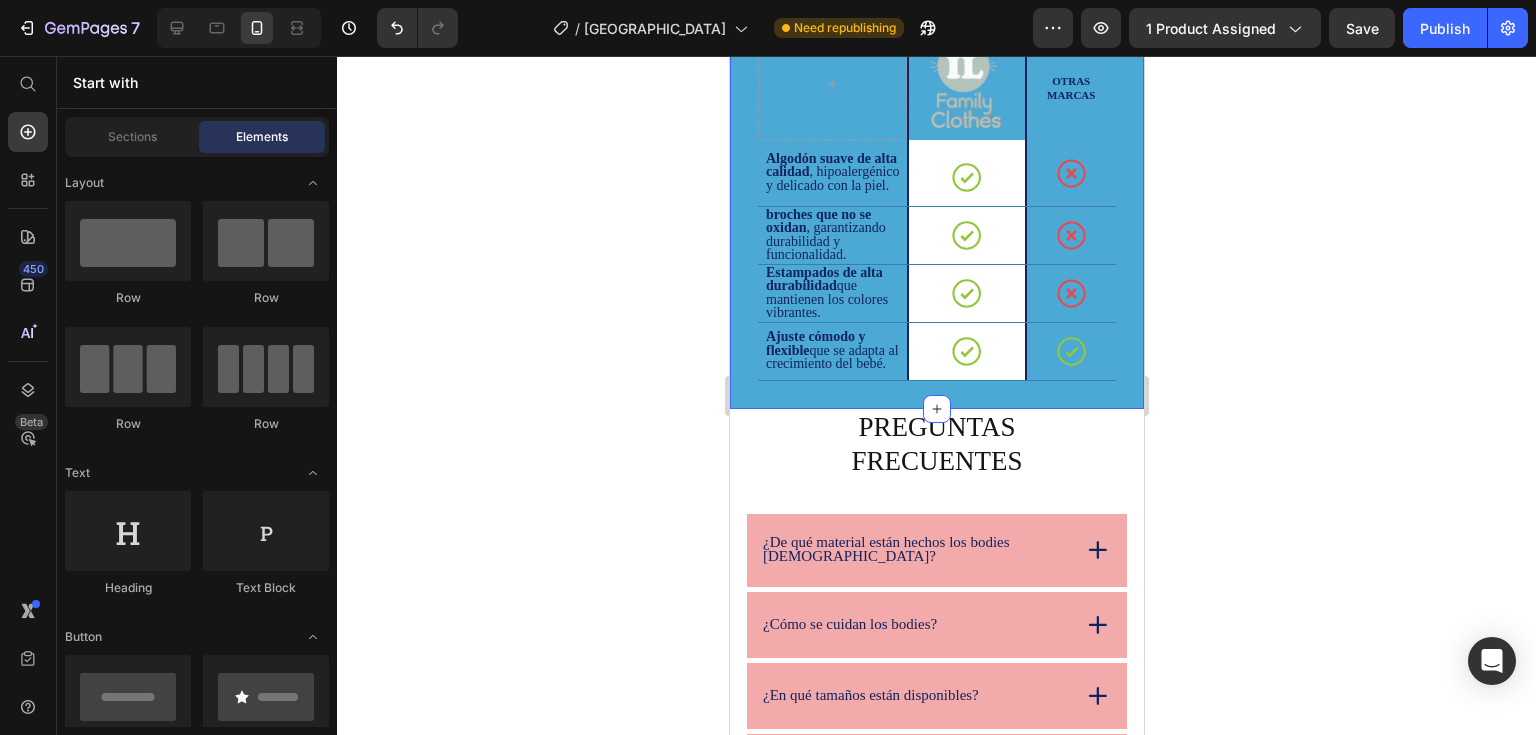 click on "¿Qué nos hace diferentes? Heading
Image Row OTRAS MARCAS Text Block Row Algodón suave de alta calidad , hipoalergénico y delicado con la piel. Text Block
Icon Row
Icon Row Row broches que no se oxidan , garantizando durabilidad y funcionalidad. Text Block
Icon Row
Icon Row Row Estampados de alta durabilidad  que mantienen los colores vibrantes. Text Block
Icon Row
Icon Row Row Ajuste cómodo y flexible  que se adapta al crecimiento del bebé. Text Block
Icon Row
Icon Row Row Row Section 8   Create Theme Section AI Content Write with [PERSON_NAME] What would you like to describe here? Tone and Voice Persuasive Product Body Mameluco Bebé equipos de futbol Europeos Show more Generate" at bounding box center (936, 184) 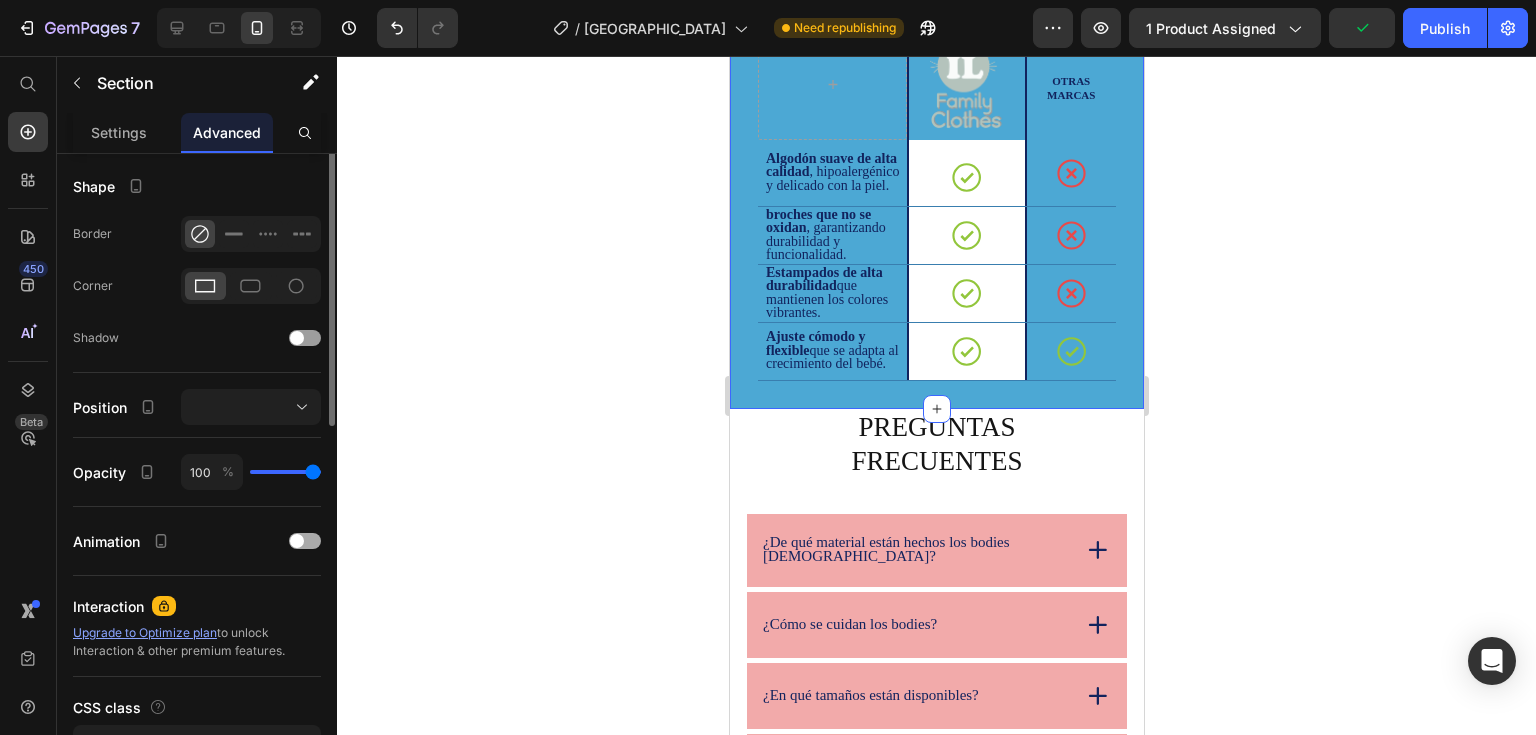 scroll, scrollTop: 100, scrollLeft: 0, axis: vertical 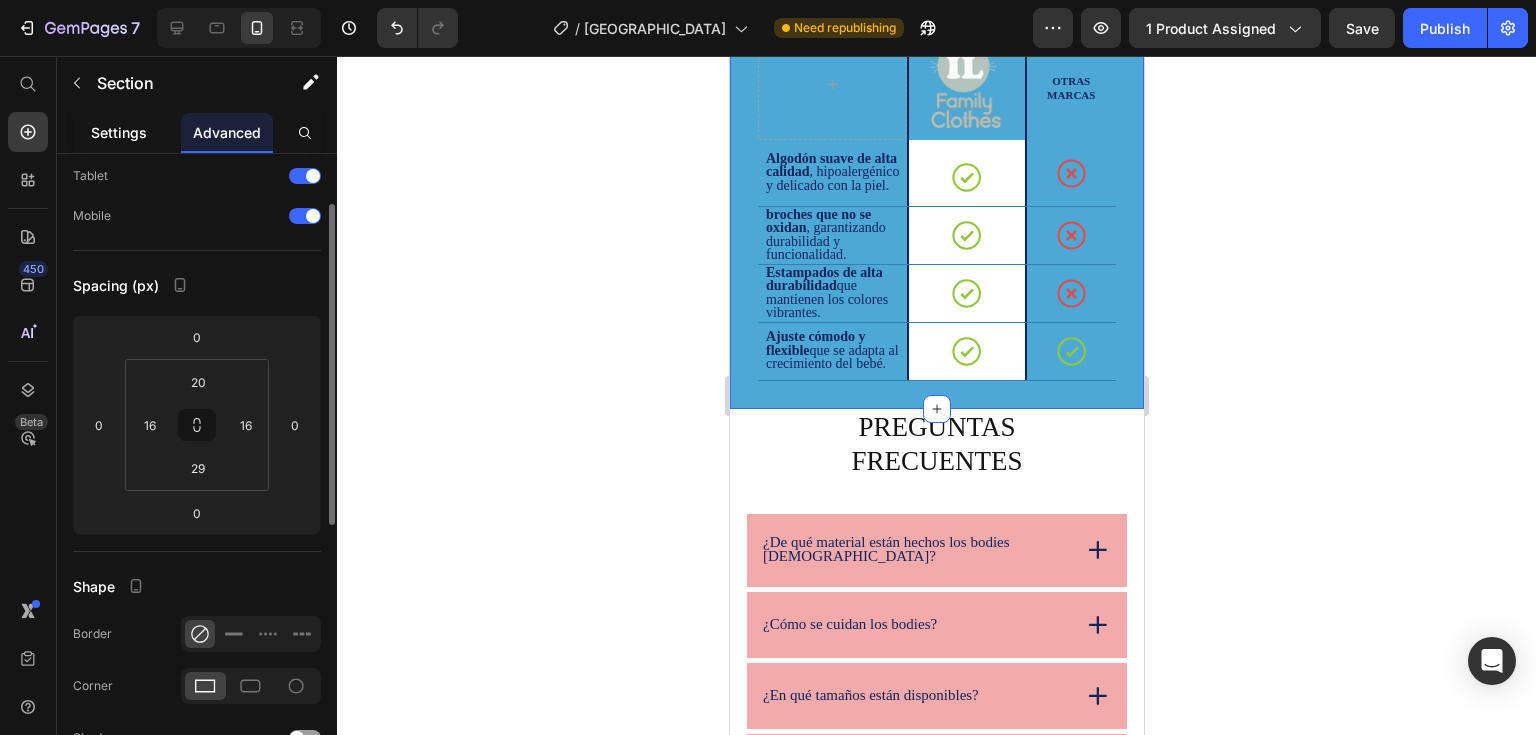 click on "Settings" at bounding box center [119, 132] 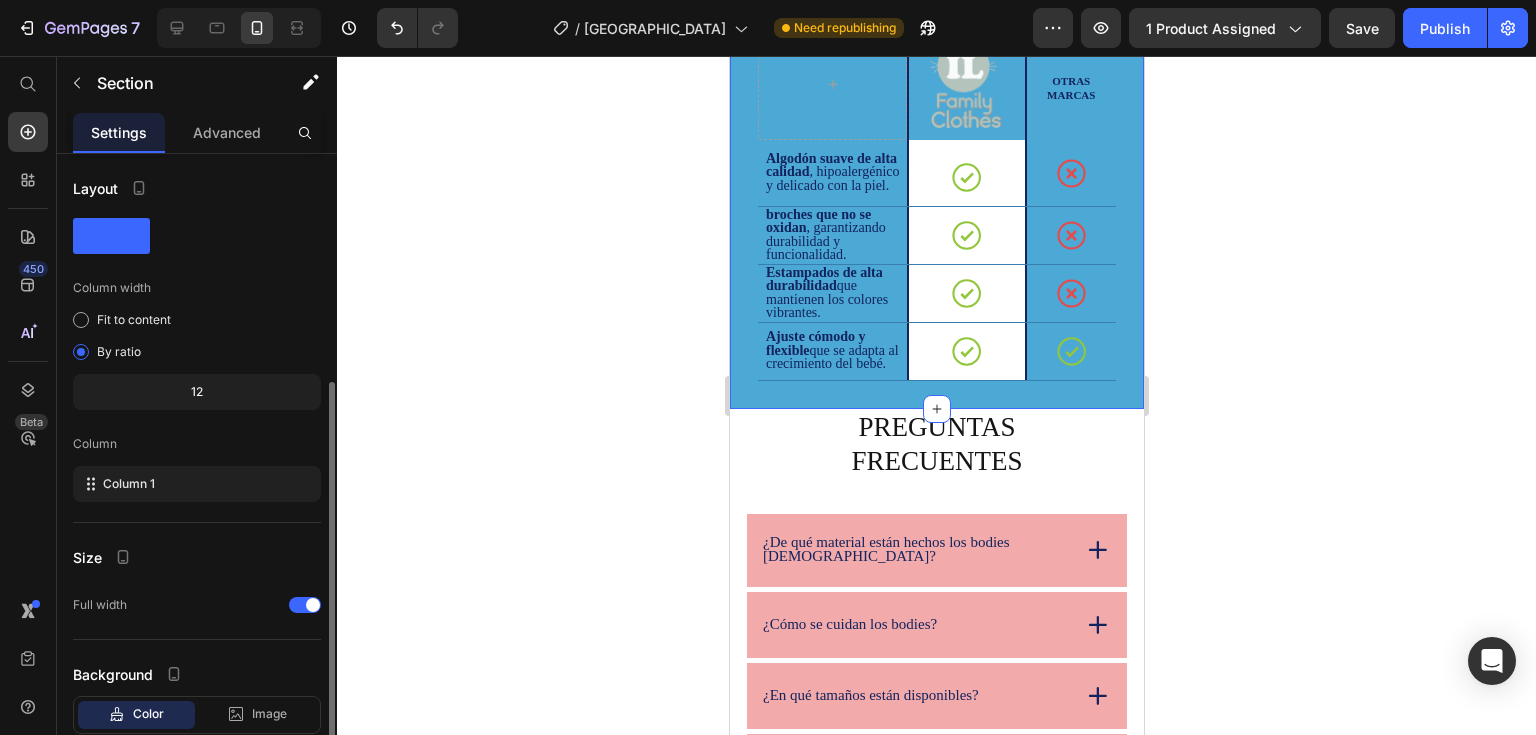 scroll, scrollTop: 124, scrollLeft: 0, axis: vertical 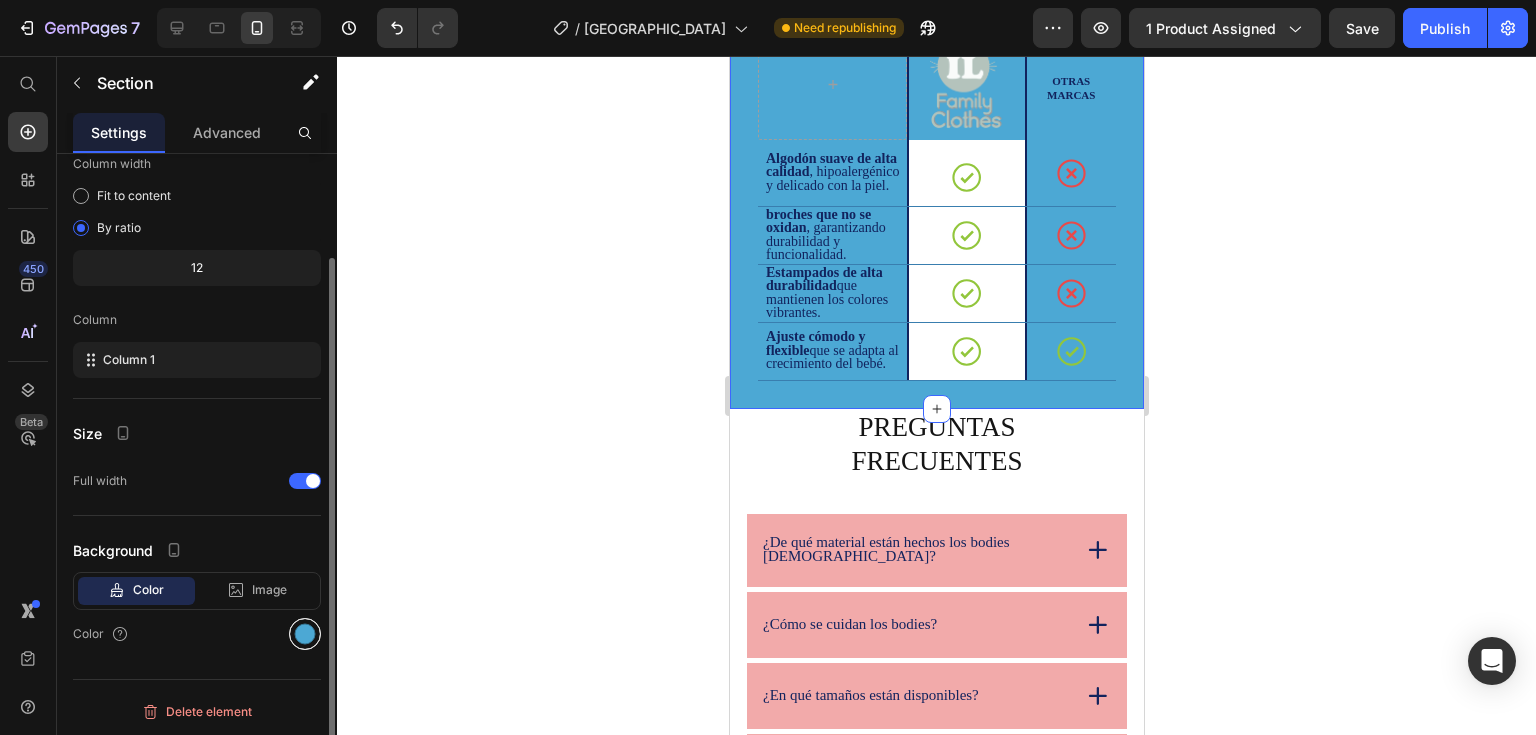 click at bounding box center [305, 634] 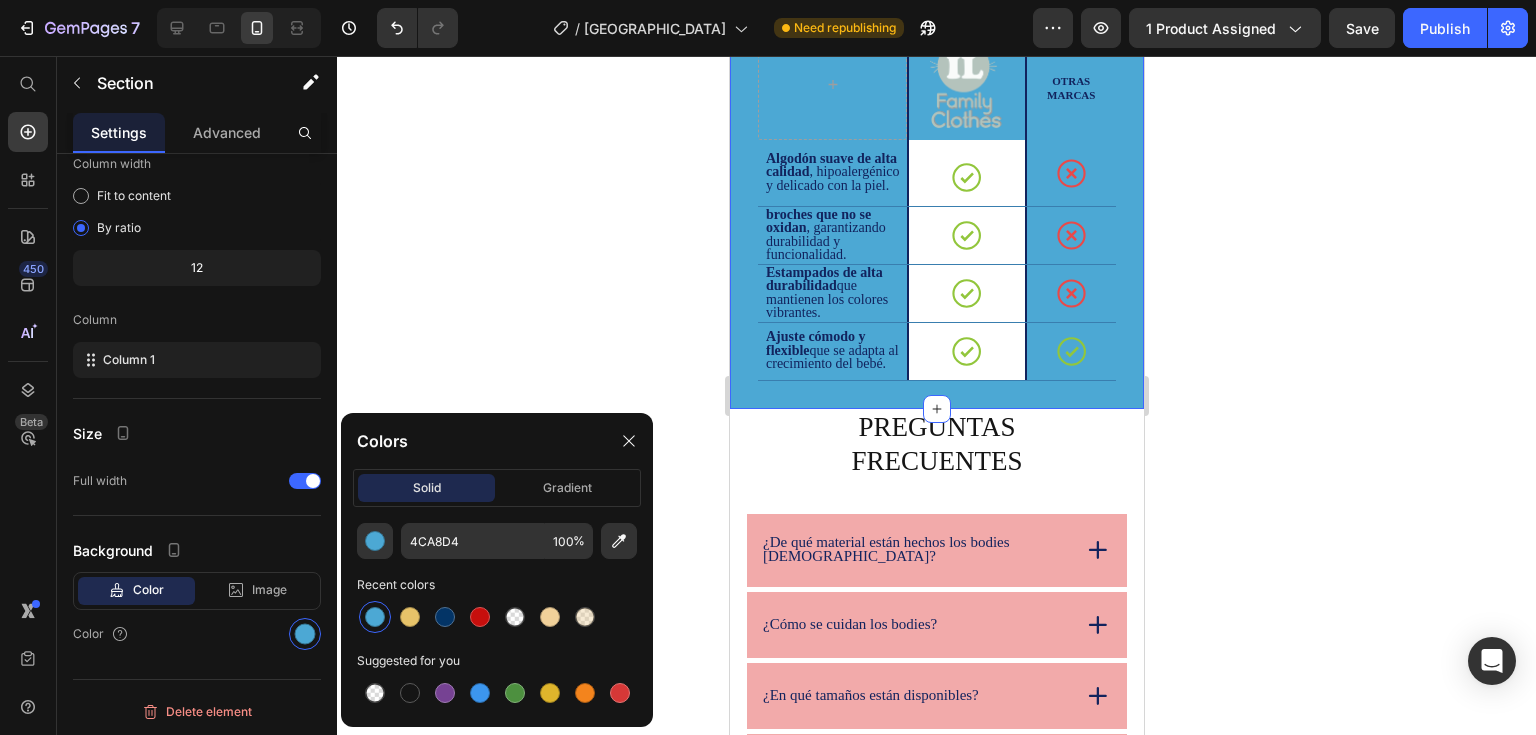 drag, startPoint x: 375, startPoint y: 690, endPoint x: 515, endPoint y: 443, distance: 283.91724 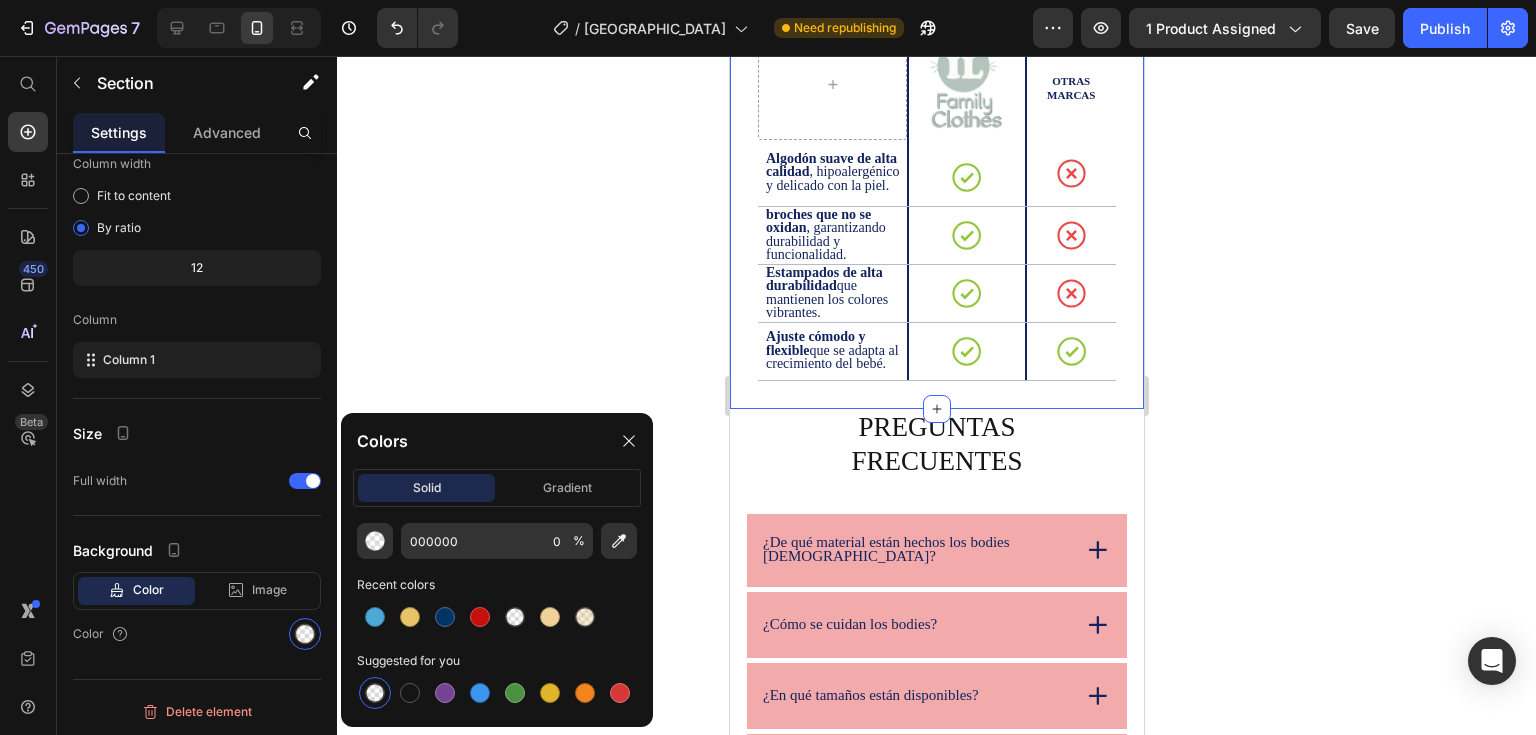 drag, startPoint x: 571, startPoint y: 259, endPoint x: 77, endPoint y: 103, distance: 518.0463 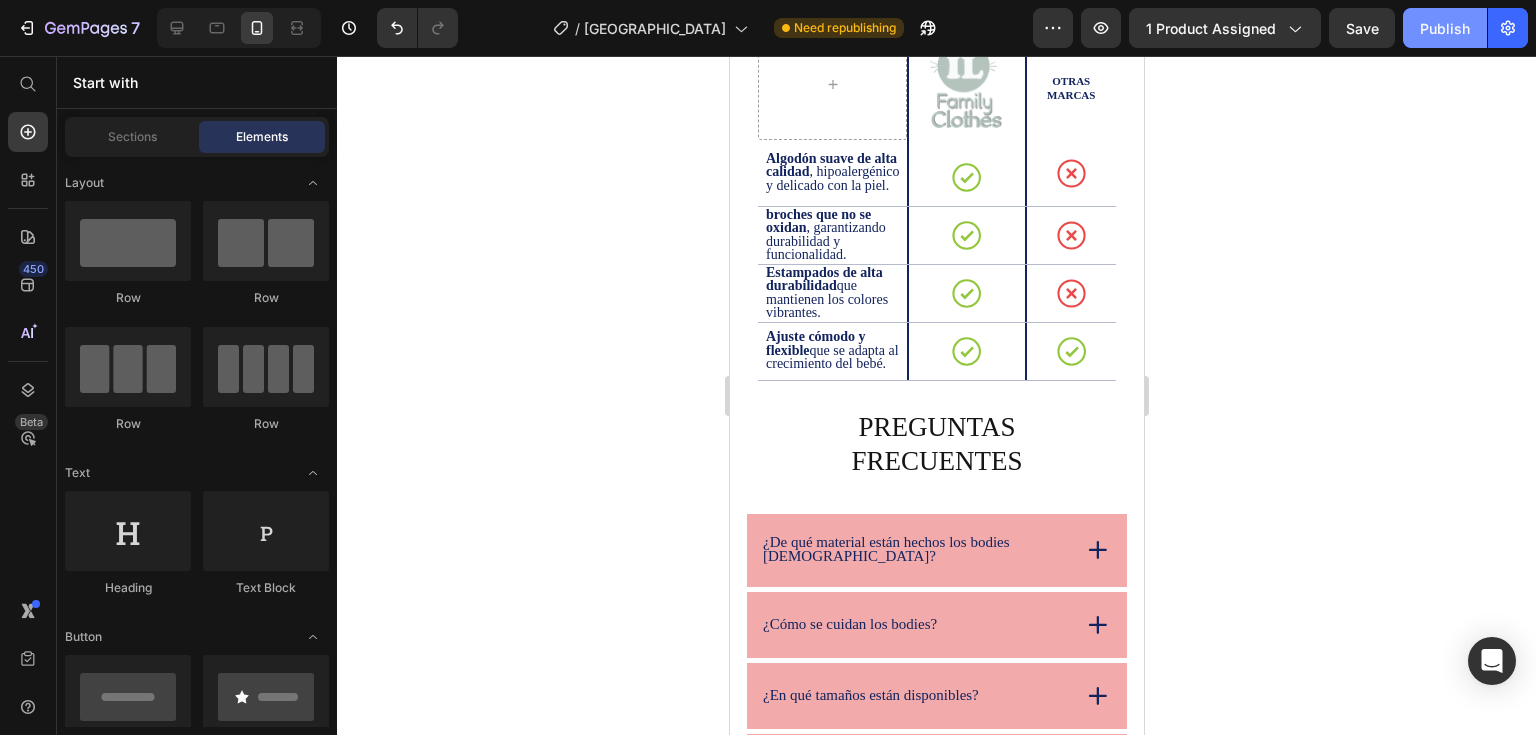 click on "Publish" at bounding box center [1445, 28] 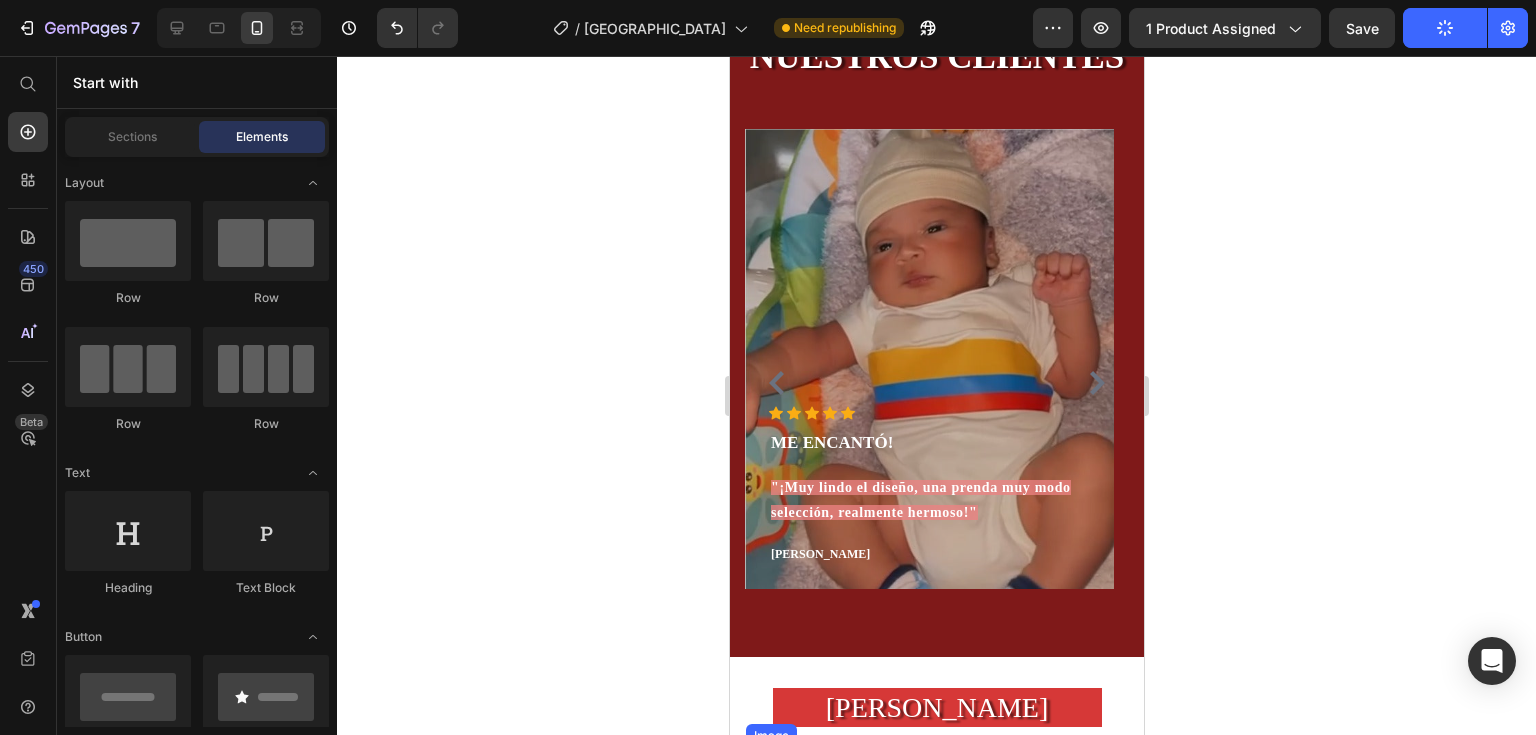 scroll, scrollTop: 2057, scrollLeft: 0, axis: vertical 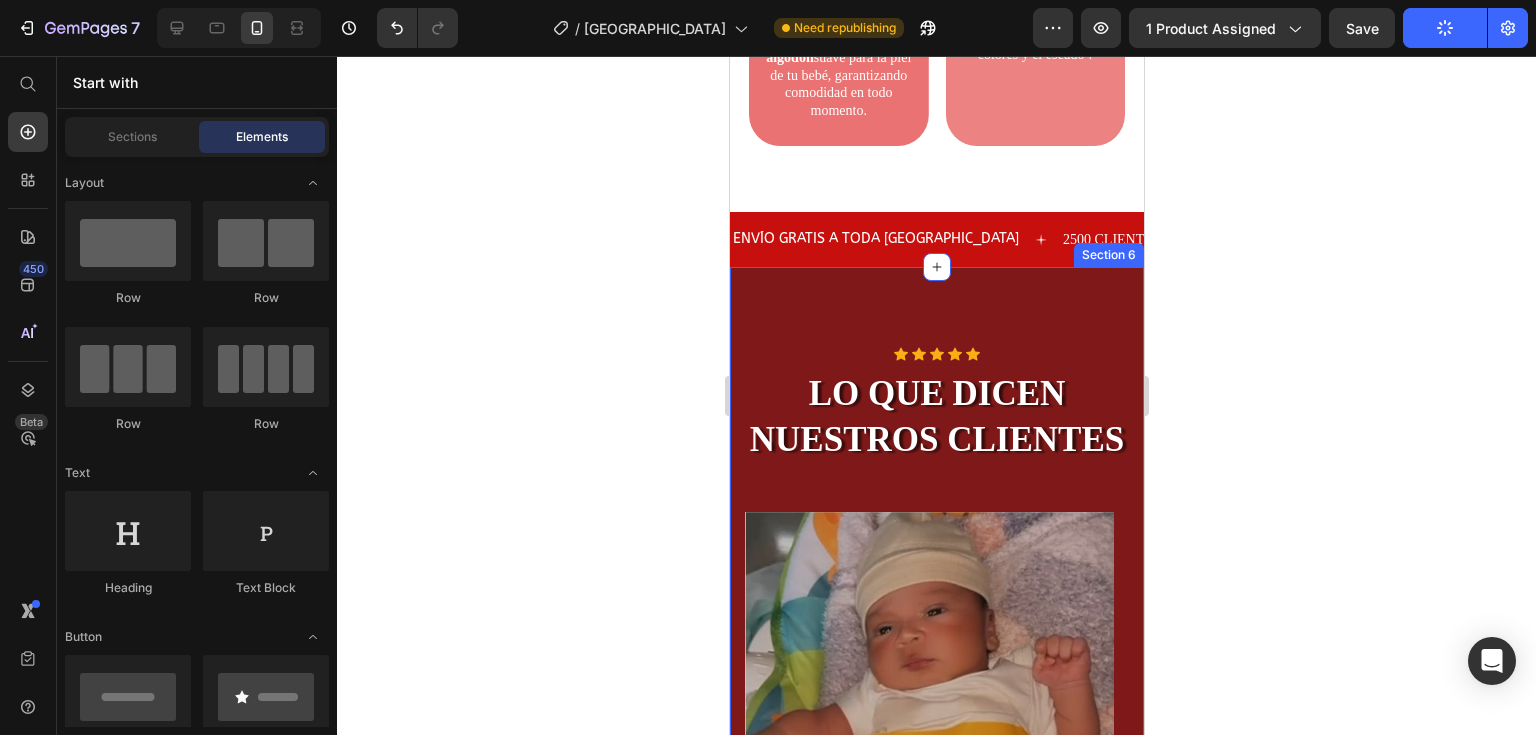 click on "Icon                Icon                Icon                Icon                Icon Icon List LO QUE DICEN NUESTROS CLIENTES Heading                Icon                Icon                Icon                Icon                Icon Icon List Hoz ME ENCANTÓ! Text block "¡Muy lindo el diseño, una prenda muy modo selección, realmente hermoso!" Text block [PERSON_NAME] Text block Row Hero Banner                Icon                Icon                Icon                Icon                Icon Icon List Hoz MUY FELIZ CON EL BODY Text block [PERSON_NAME], en realidad una body que todos los bebés [DEMOGRAPHIC_DATA] debén tener! Text block [PERSON_NAME]  Text block Row Hero Banner                Icon                Icon                Icon                Icon                Icon Icon List Hoz REALMENTE HERMOSO! Text block Compré el body del Real Madrid para mi hija y nos encantó. La tela es súper suave, no le causa alergias  ¡Ideal para los días de partido! Text block [PERSON_NAME] Row Row" at bounding box center [936, 653] 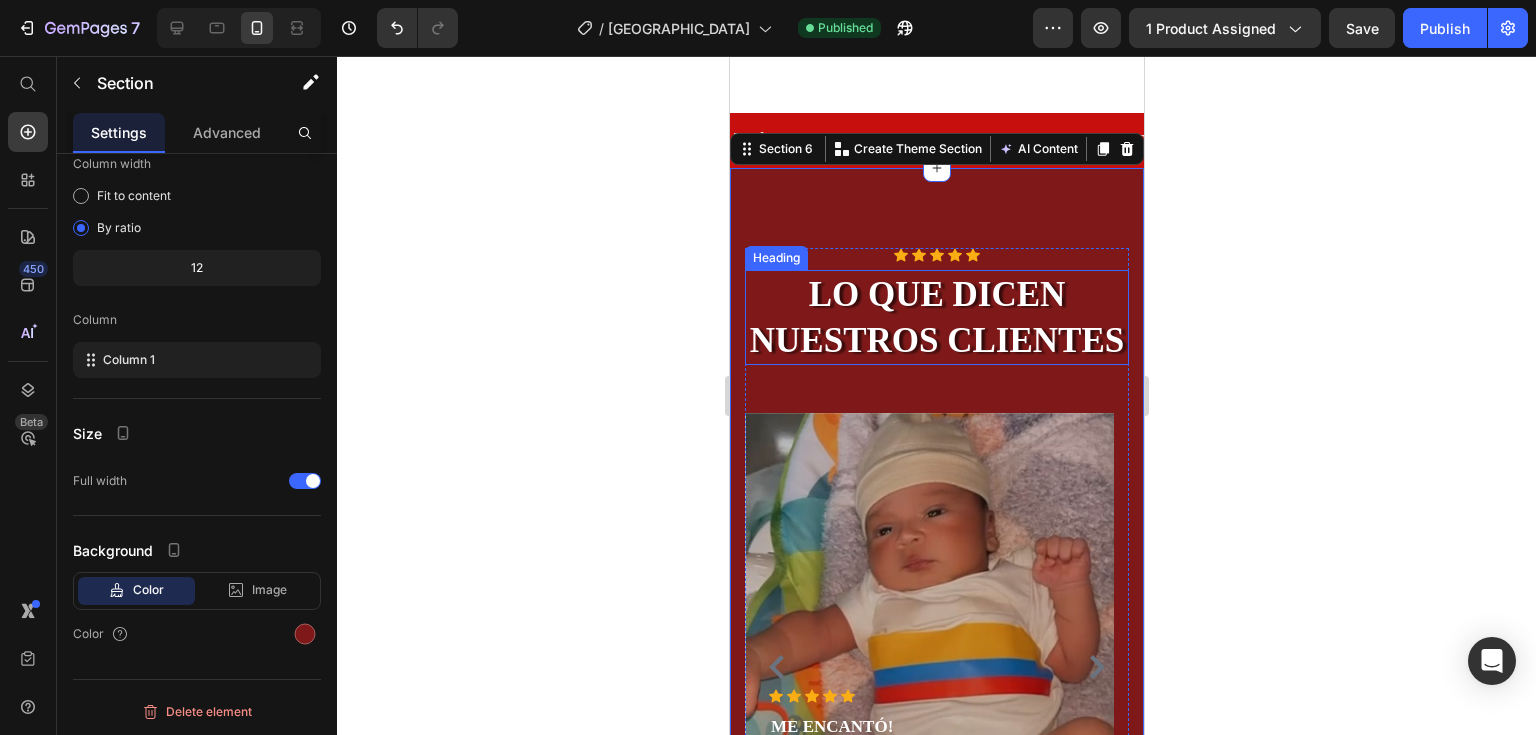 scroll, scrollTop: 2157, scrollLeft: 0, axis: vertical 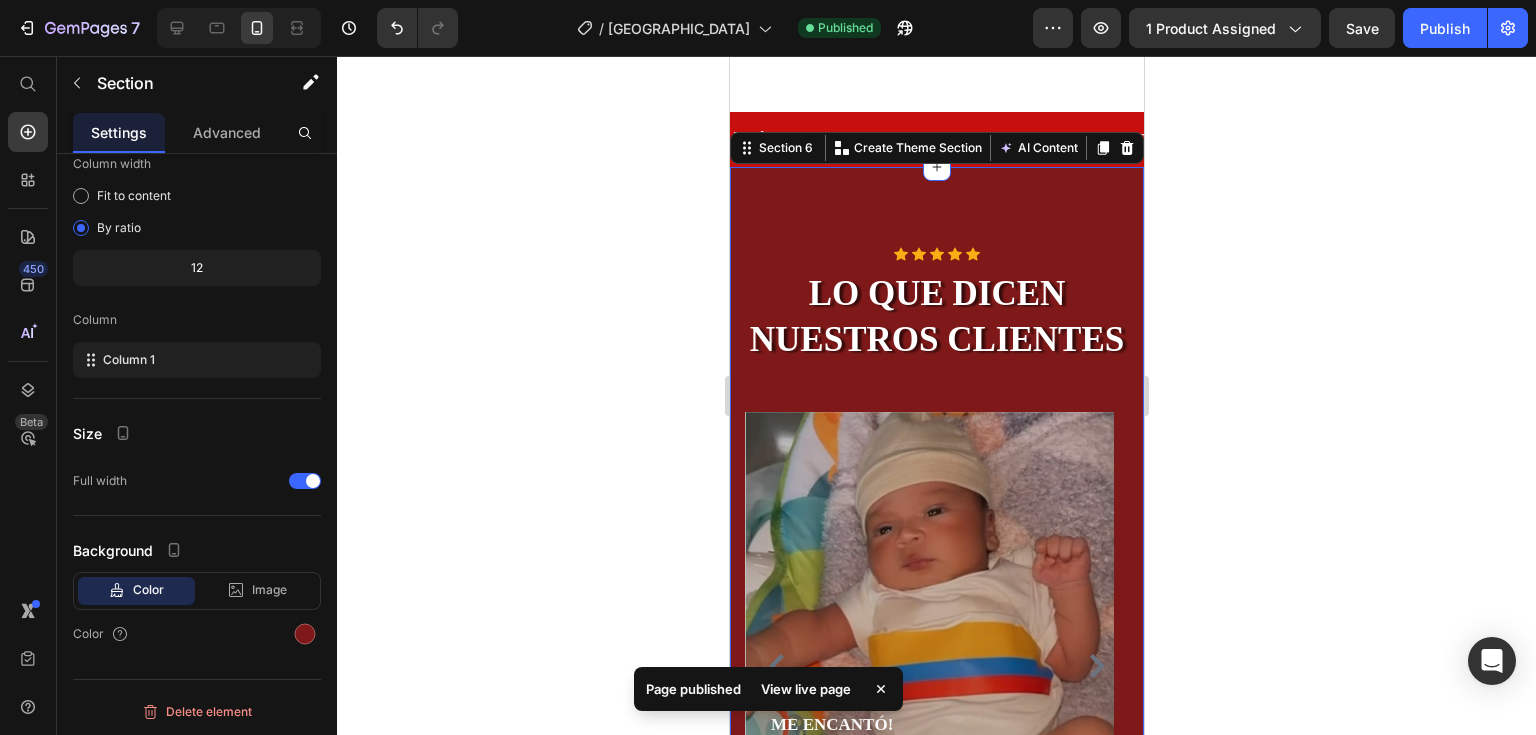 click on "Icon                Icon                Icon                Icon                Icon Icon List LO QUE DICEN NUESTROS CLIENTES Heading                Icon                Icon                Icon                Icon                Icon Icon List Hoz ME ENCANTÓ! Text block "¡Muy lindo el diseño, una prenda muy modo selección, realmente hermoso!" Text block [PERSON_NAME] Text block Row Hero Banner                Icon                Icon                Icon                Icon                Icon Icon List Hoz MUY FELIZ CON EL BODY Text block [PERSON_NAME], en realidad una body que todos los bebés [DEMOGRAPHIC_DATA] debén tener! Text block [PERSON_NAME]  Text block Row Hero Banner                Icon                Icon                Icon                Icon                Icon Icon List Hoz REALMENTE HERMOSO! Text block Compré el body del Real Madrid para mi hija y nos encantó. La tela es súper suave, no le causa alergias  ¡Ideal para los días de partido! Text block [PERSON_NAME] Row Row" at bounding box center [936, 553] 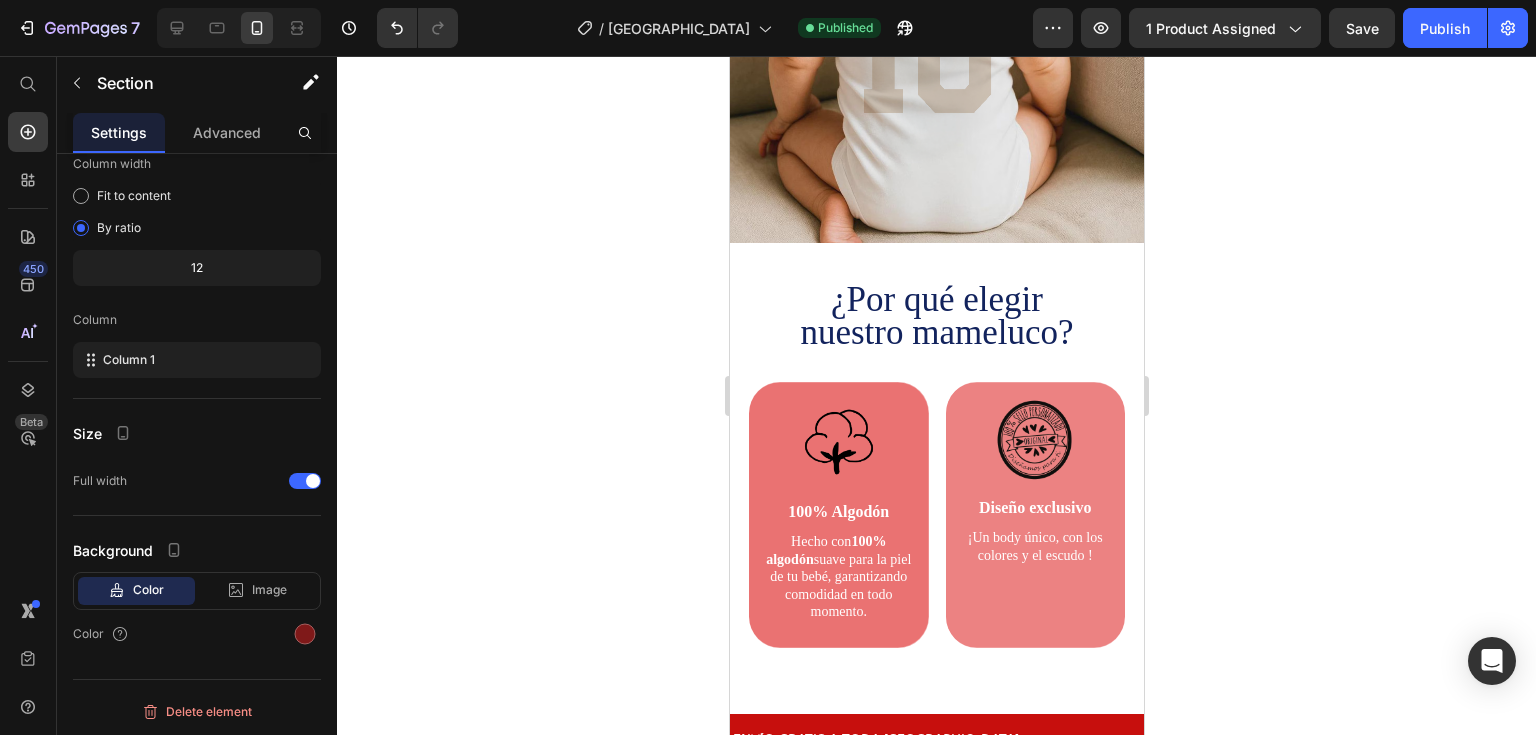 scroll, scrollTop: 2000, scrollLeft: 0, axis: vertical 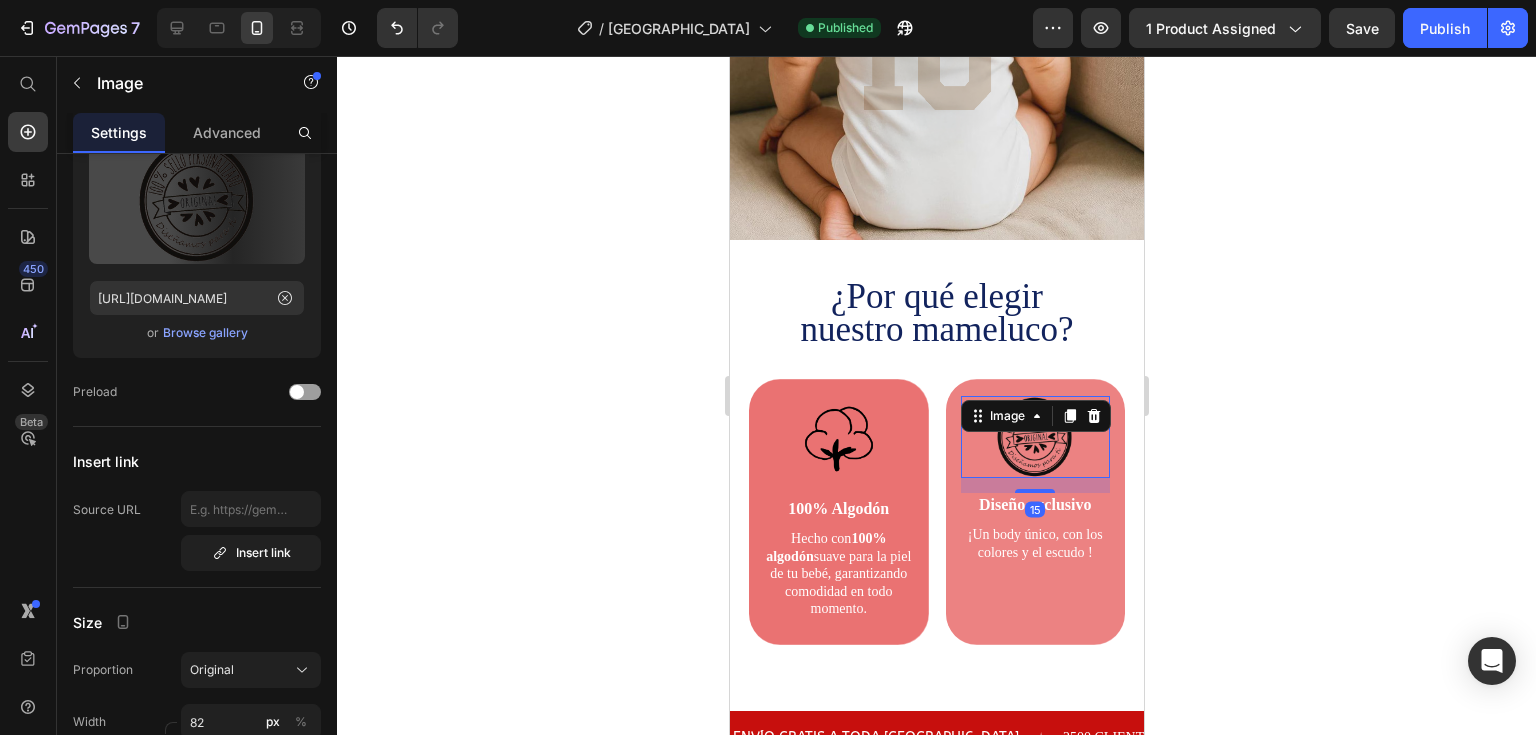click at bounding box center (1035, 437) 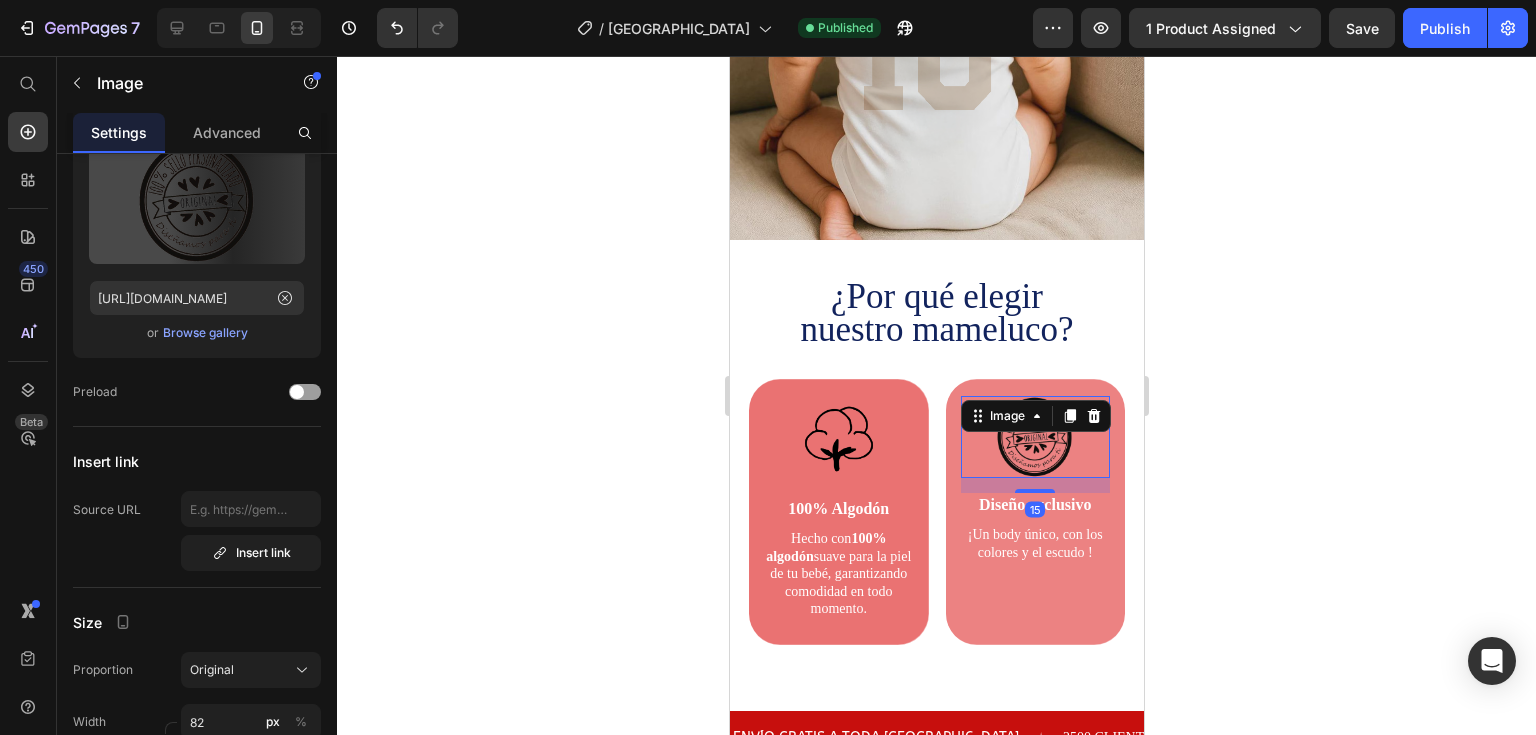 scroll, scrollTop: 0, scrollLeft: 0, axis: both 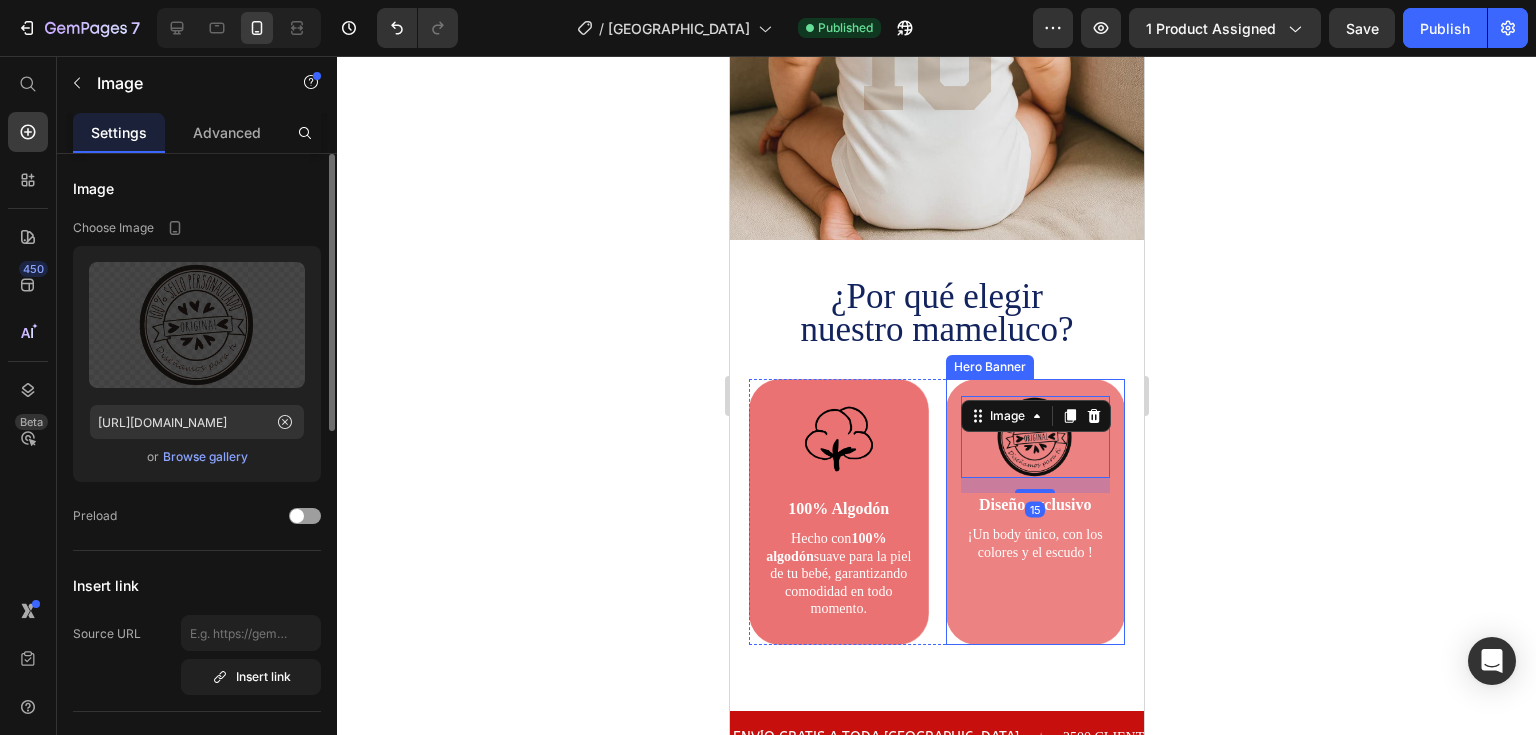 click on "Image   15 Diseño exclusivo Text Block ¡Un body único, con los colores y el escudo ! Text Block" at bounding box center (1035, 483) 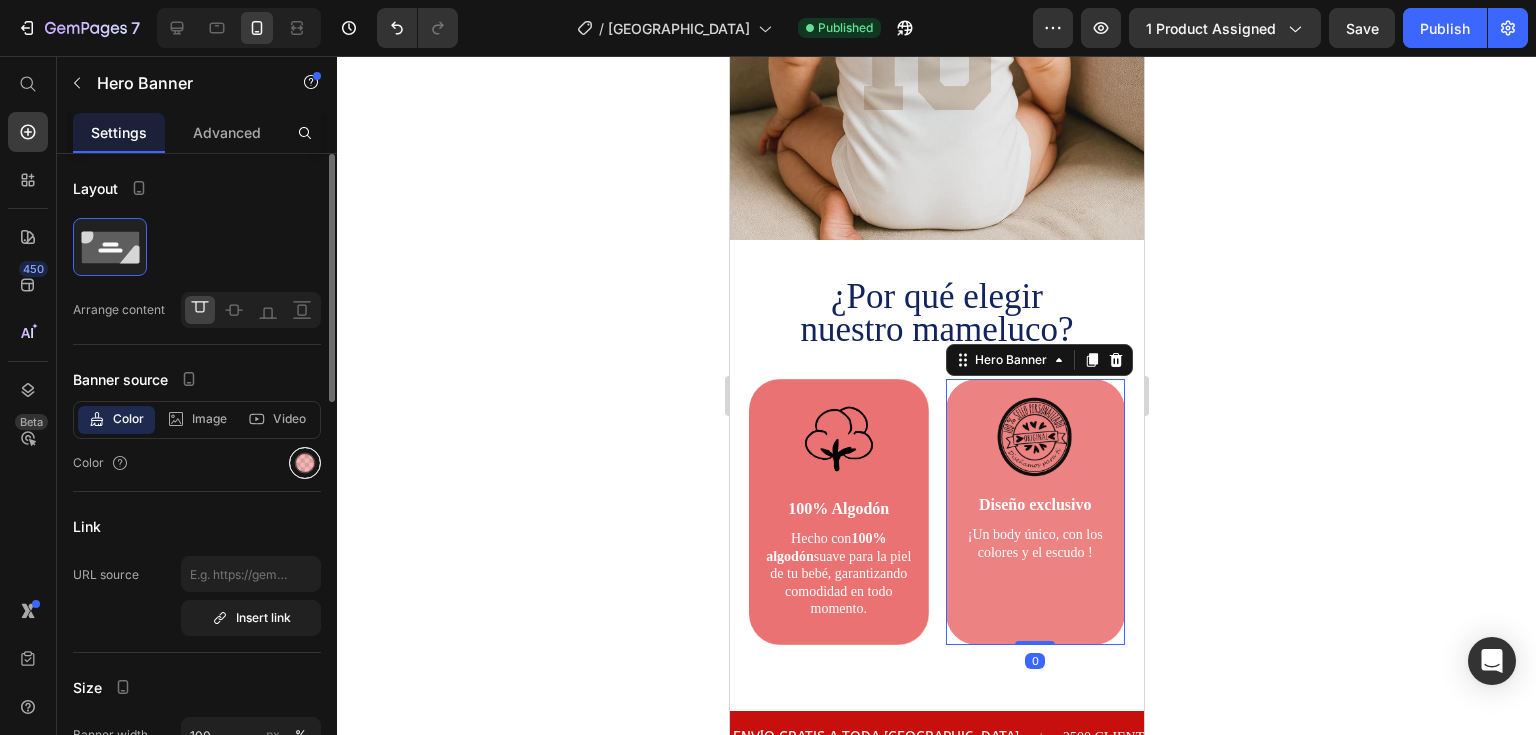 click at bounding box center [305, 463] 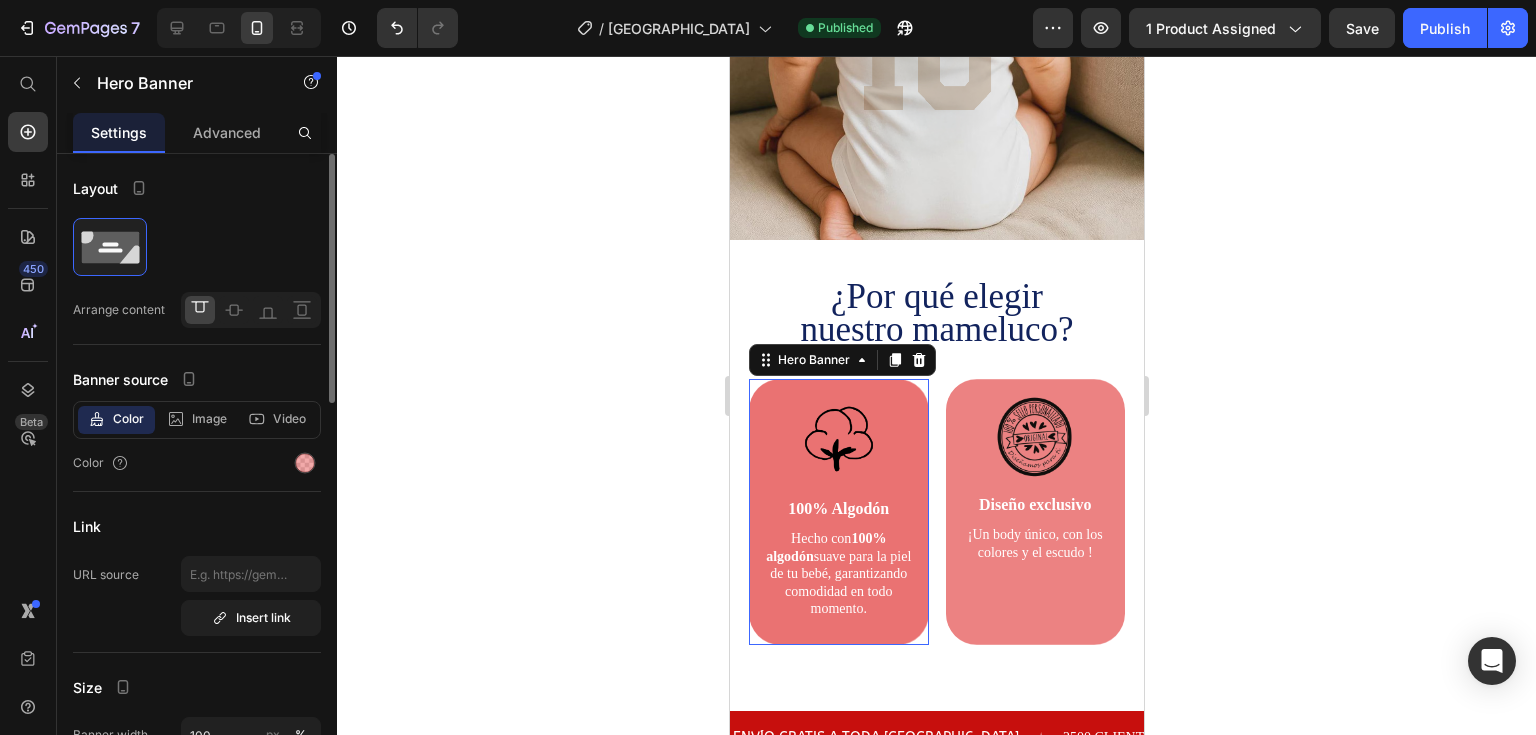 click on "Image 100% Algodón Text Block Hecho con  100% algodón  suave para la piel de tu bebé, garantizando comodidad en todo momento. Text Block" at bounding box center [838, 511] 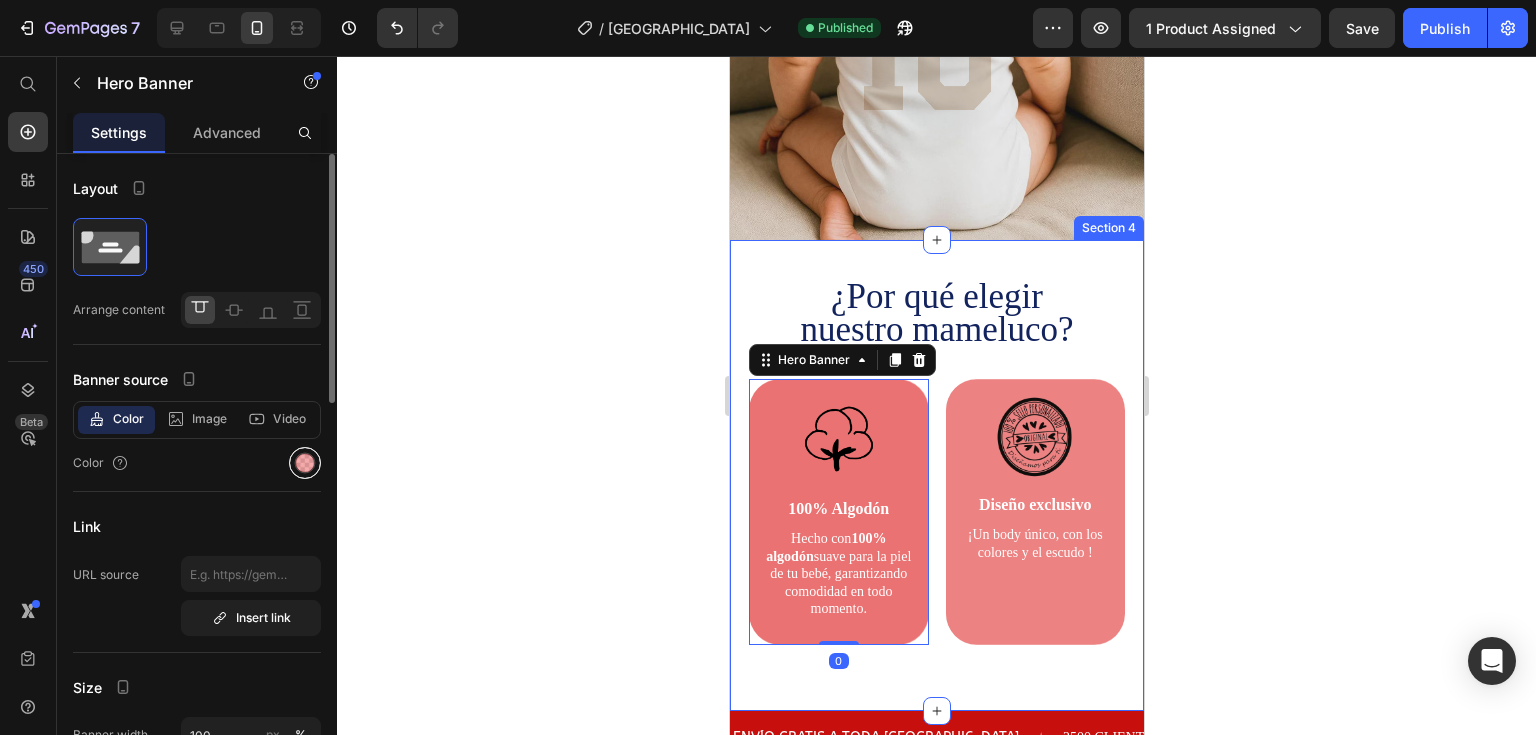 click at bounding box center [305, 463] 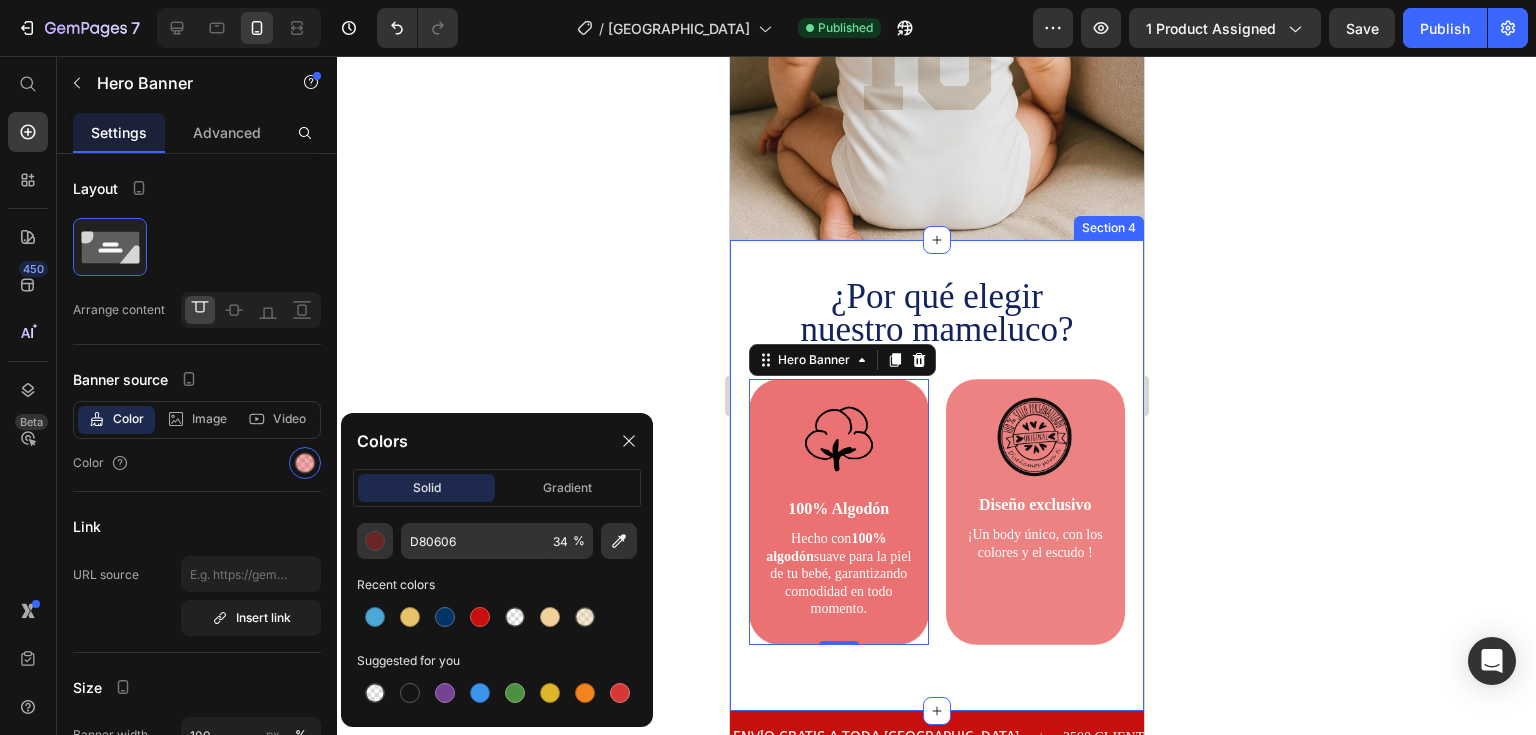 click 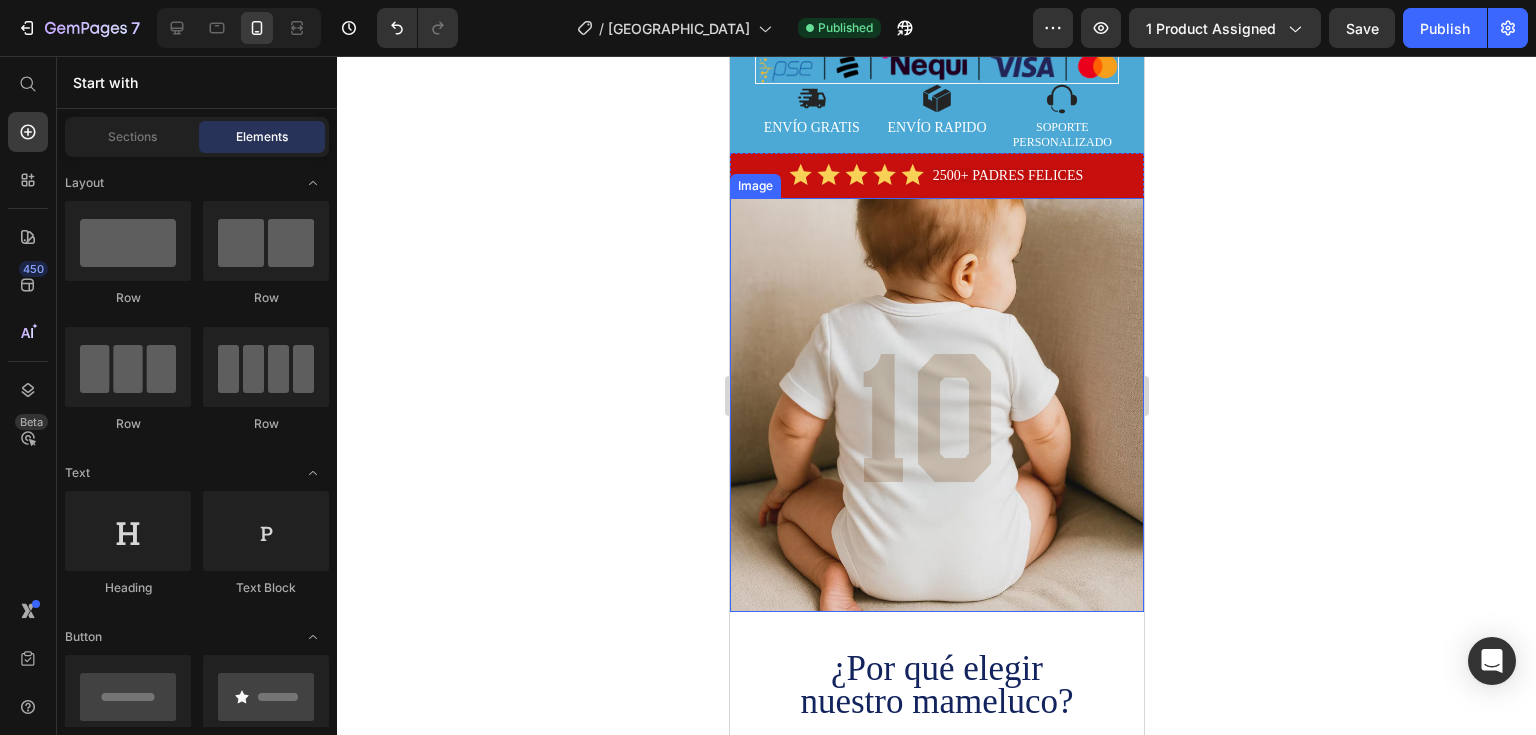 scroll, scrollTop: 1500, scrollLeft: 0, axis: vertical 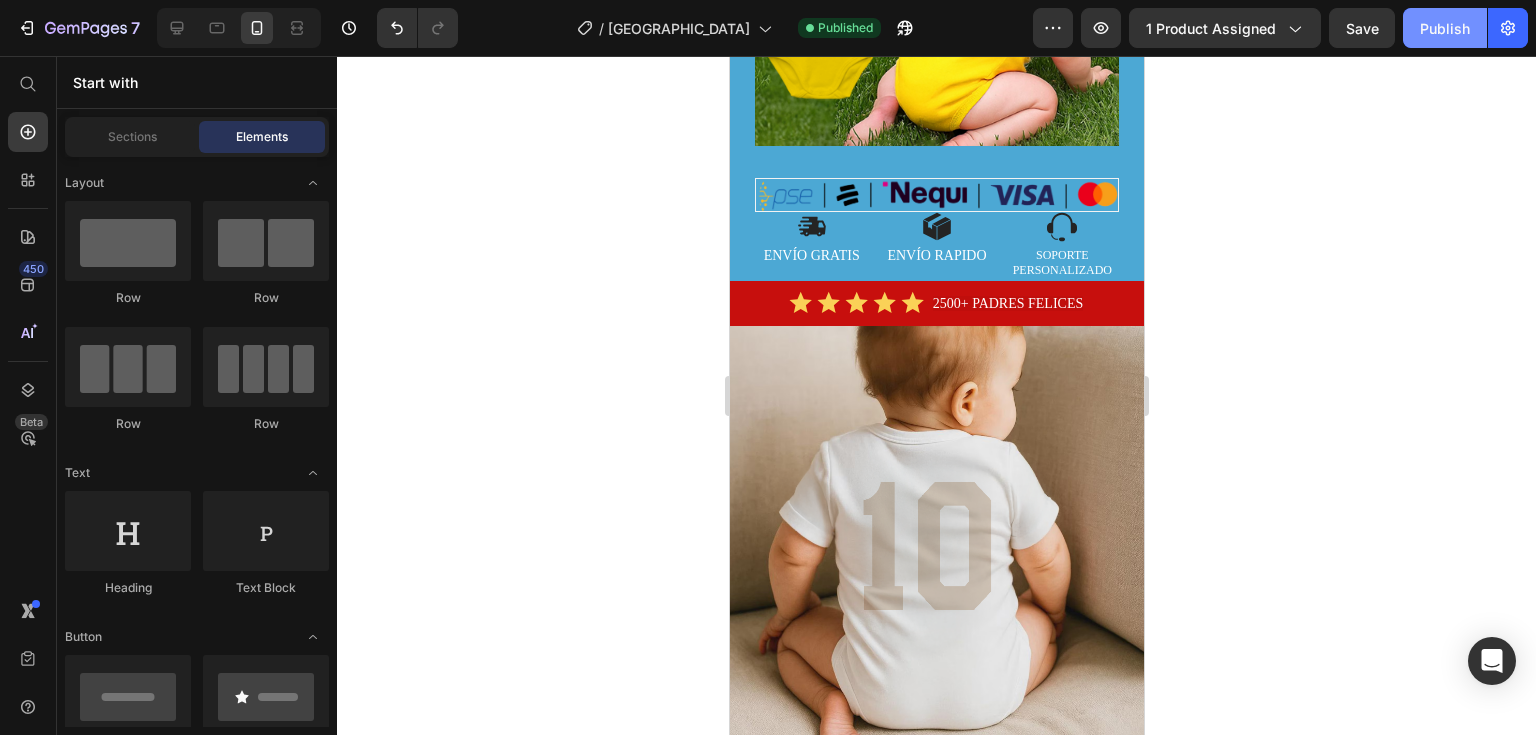 click on "Publish" at bounding box center [1445, 28] 